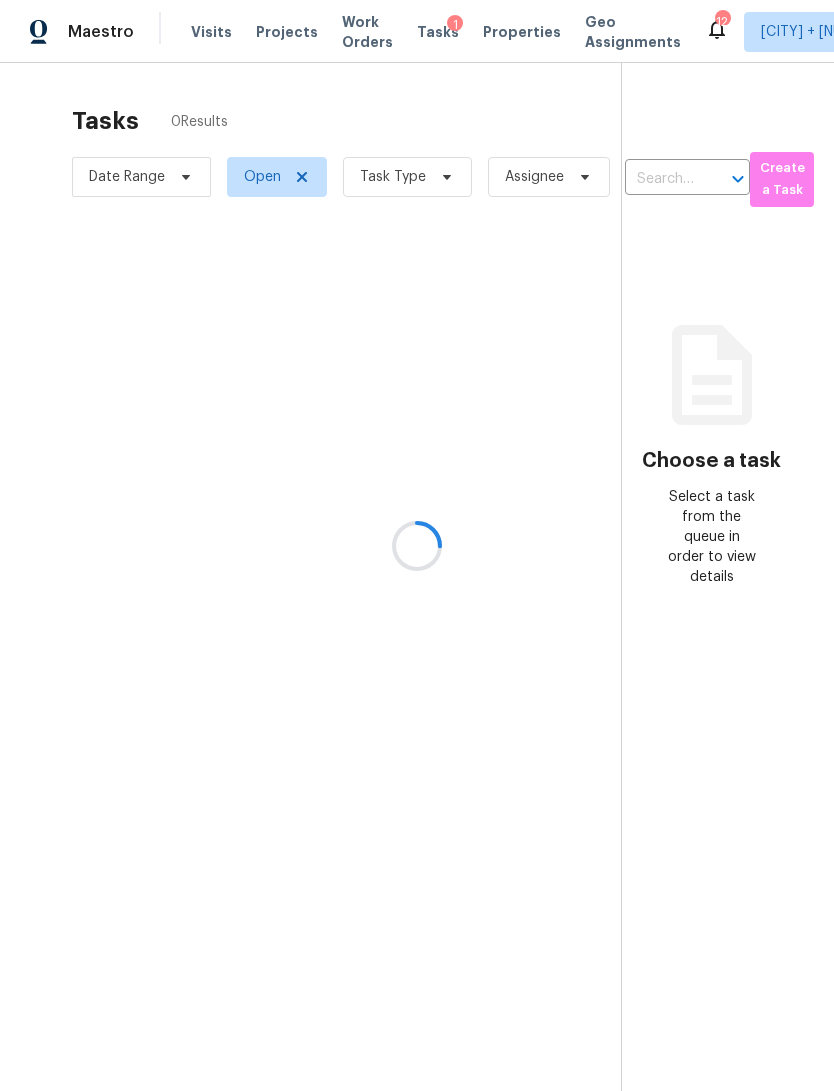 scroll, scrollTop: 0, scrollLeft: 0, axis: both 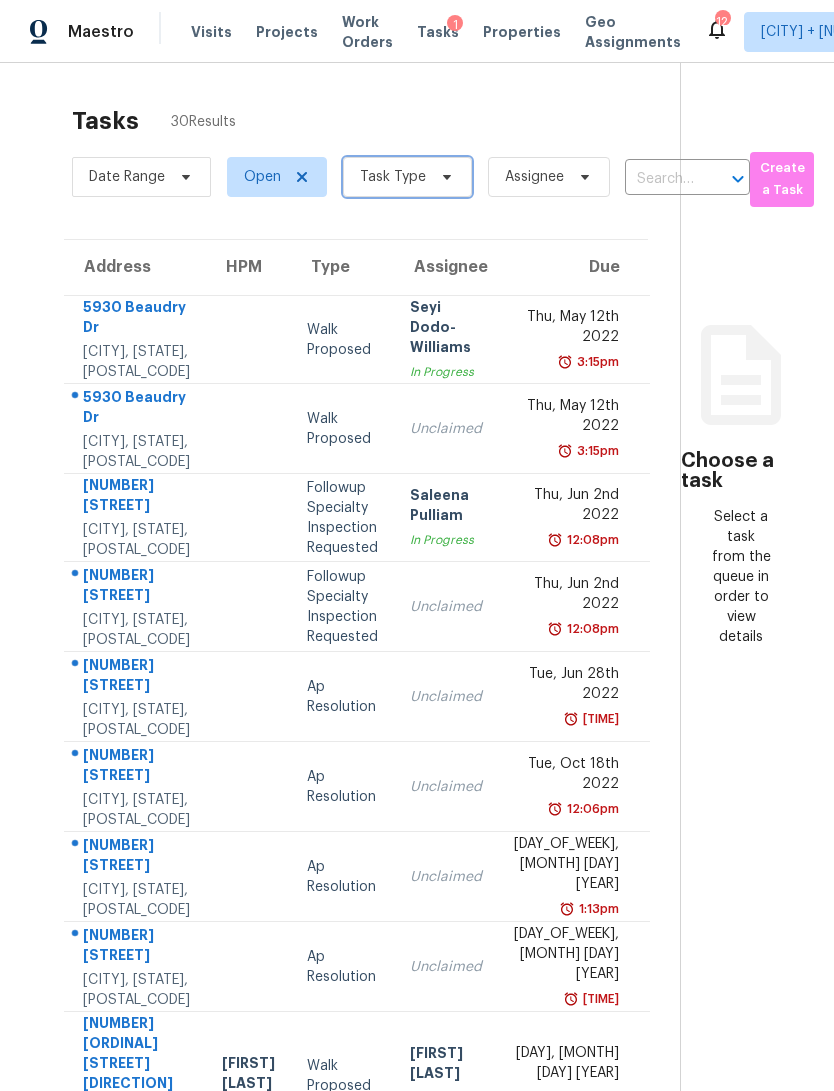 click on "Task Type" at bounding box center [407, 177] 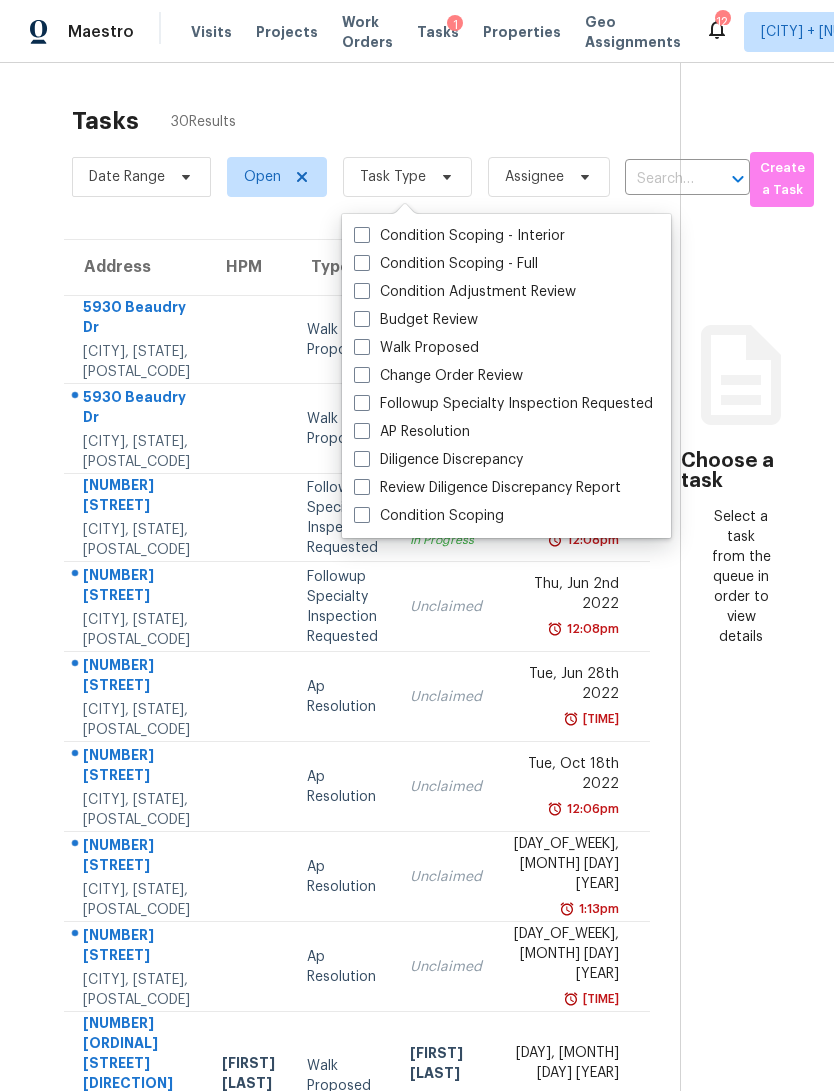 click on "Walk Proposed" at bounding box center (506, 348) 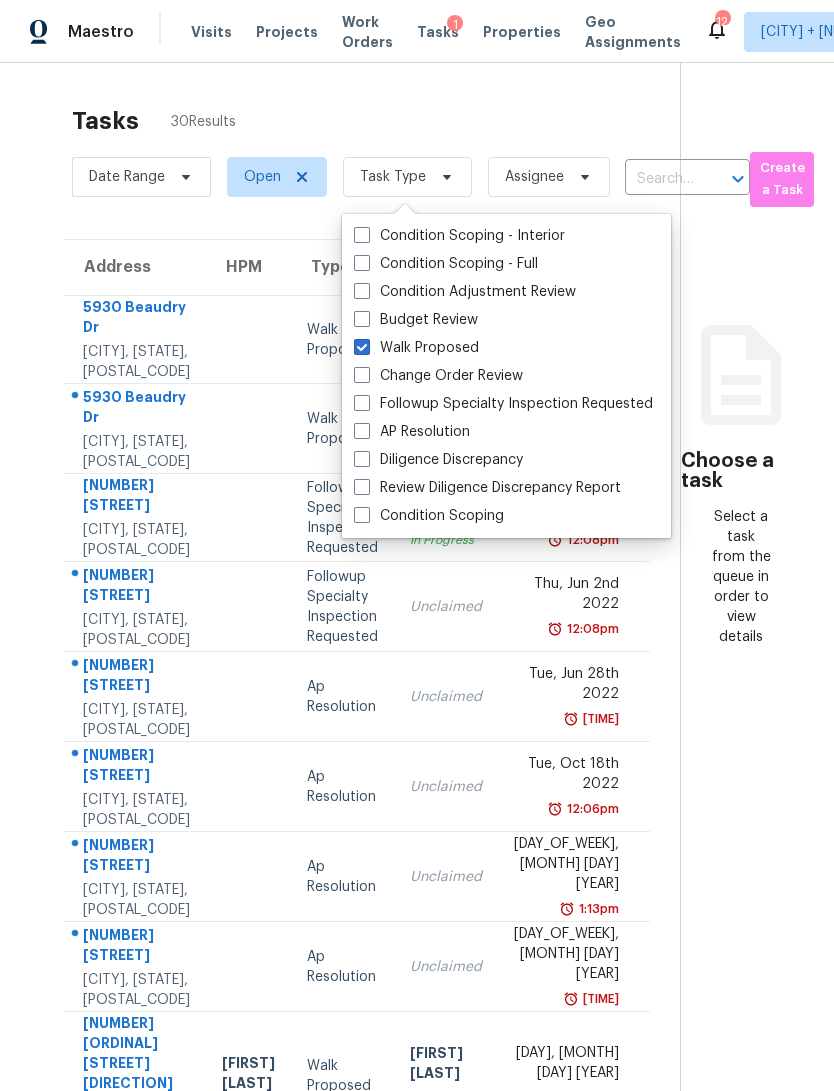 checkbox on "true" 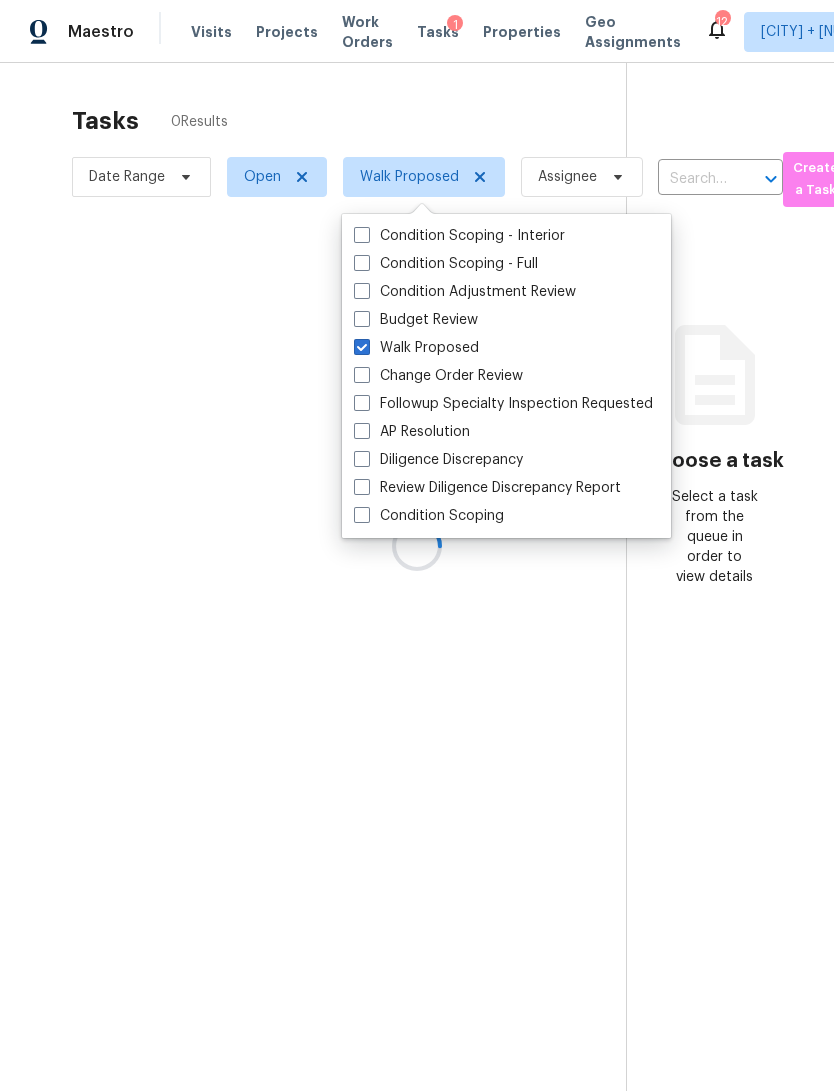 click at bounding box center [417, 545] 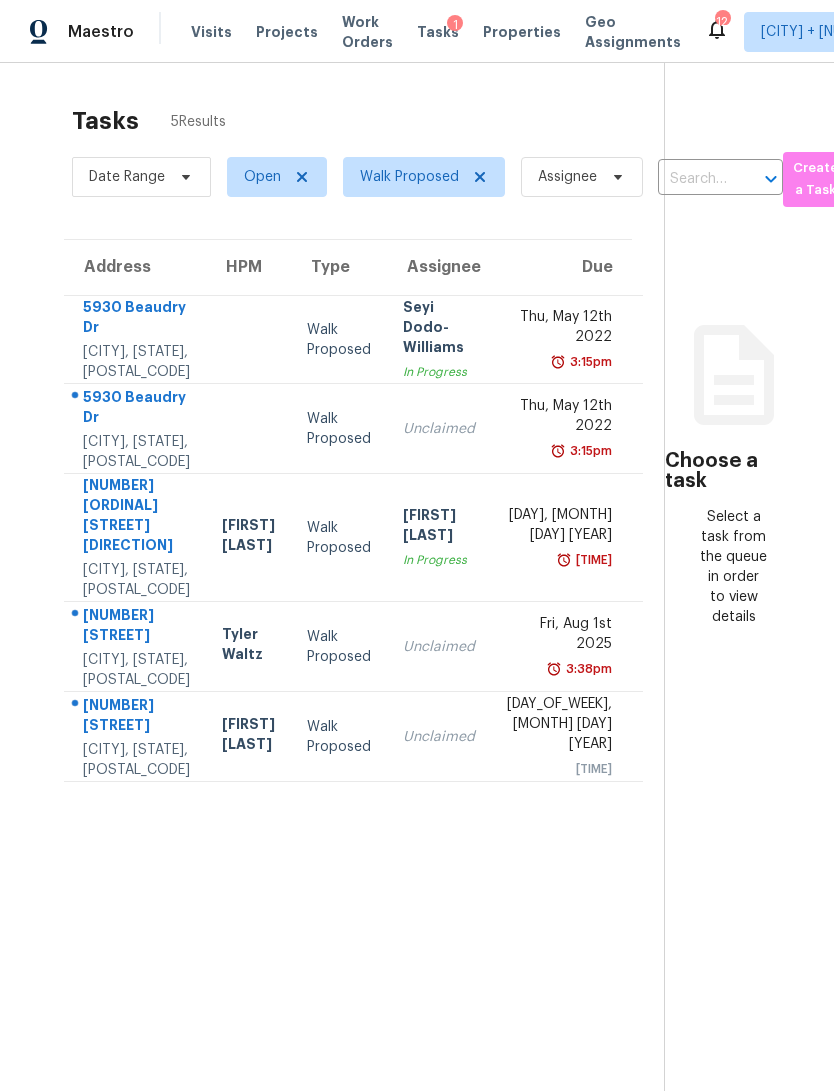 click on "[CITY], [STATE], [POSTAL_CODE]" at bounding box center [136, 760] 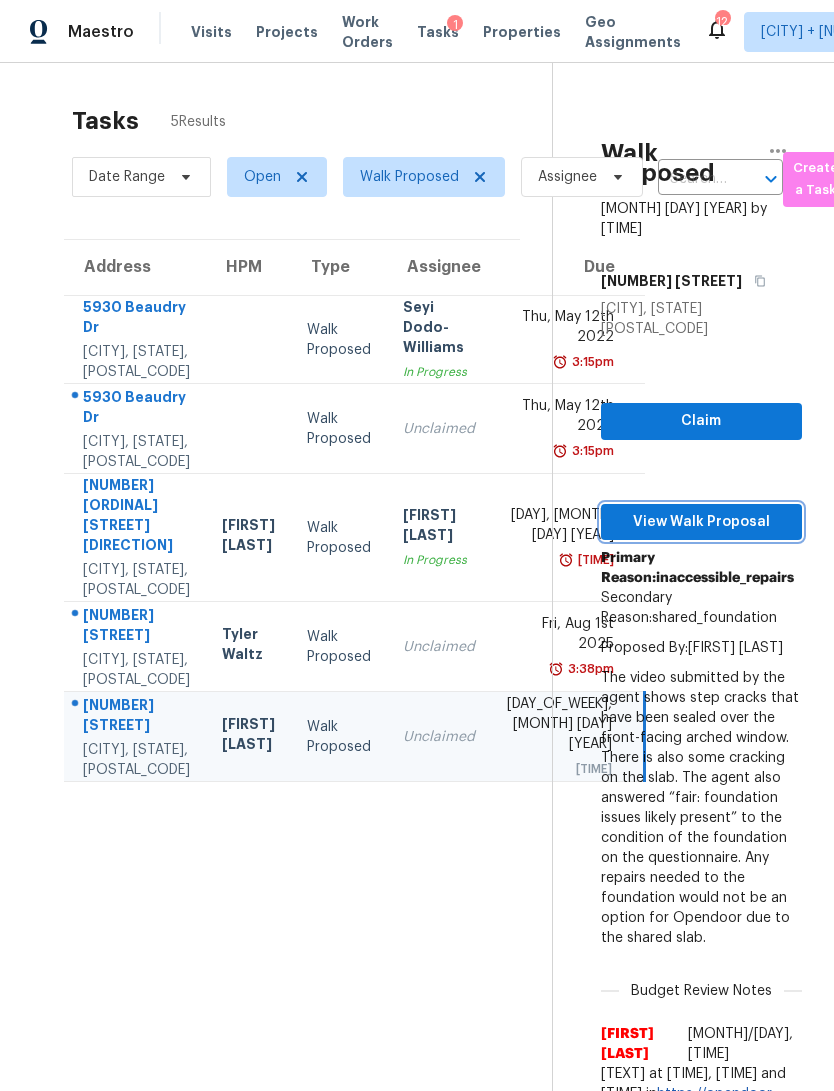 click on "View Walk Proposal" at bounding box center [701, 522] 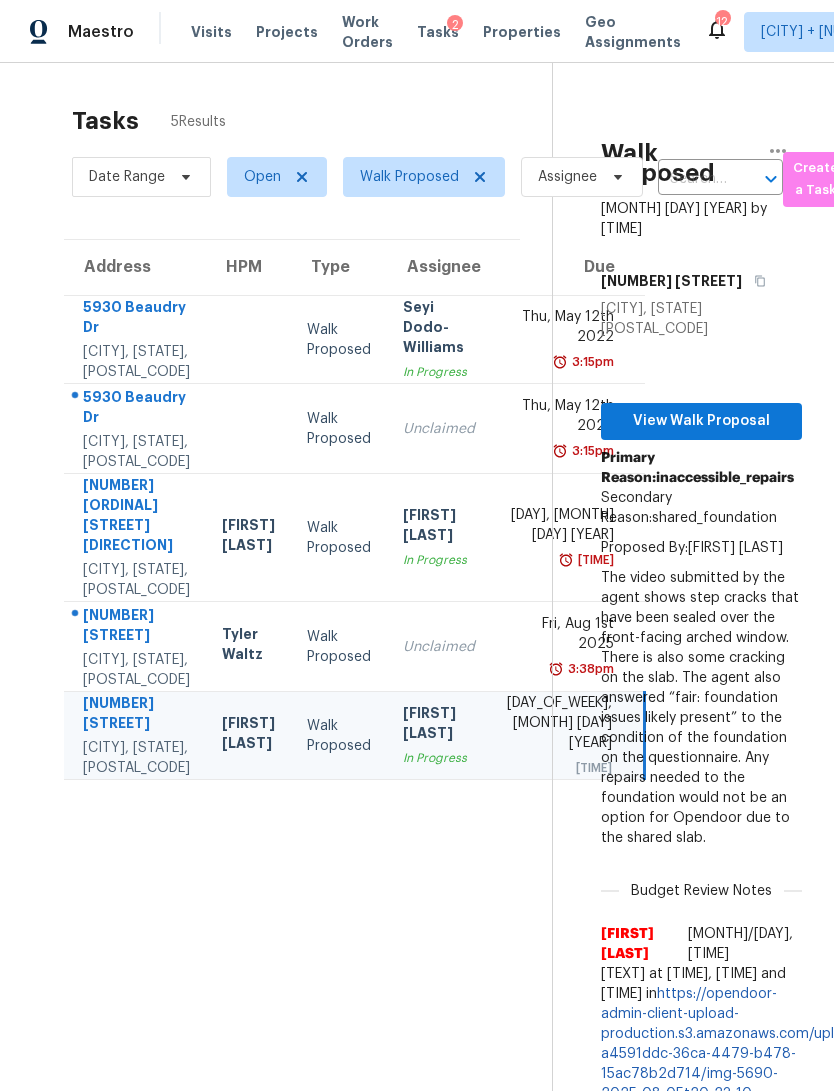 click on "Visits" at bounding box center [211, 32] 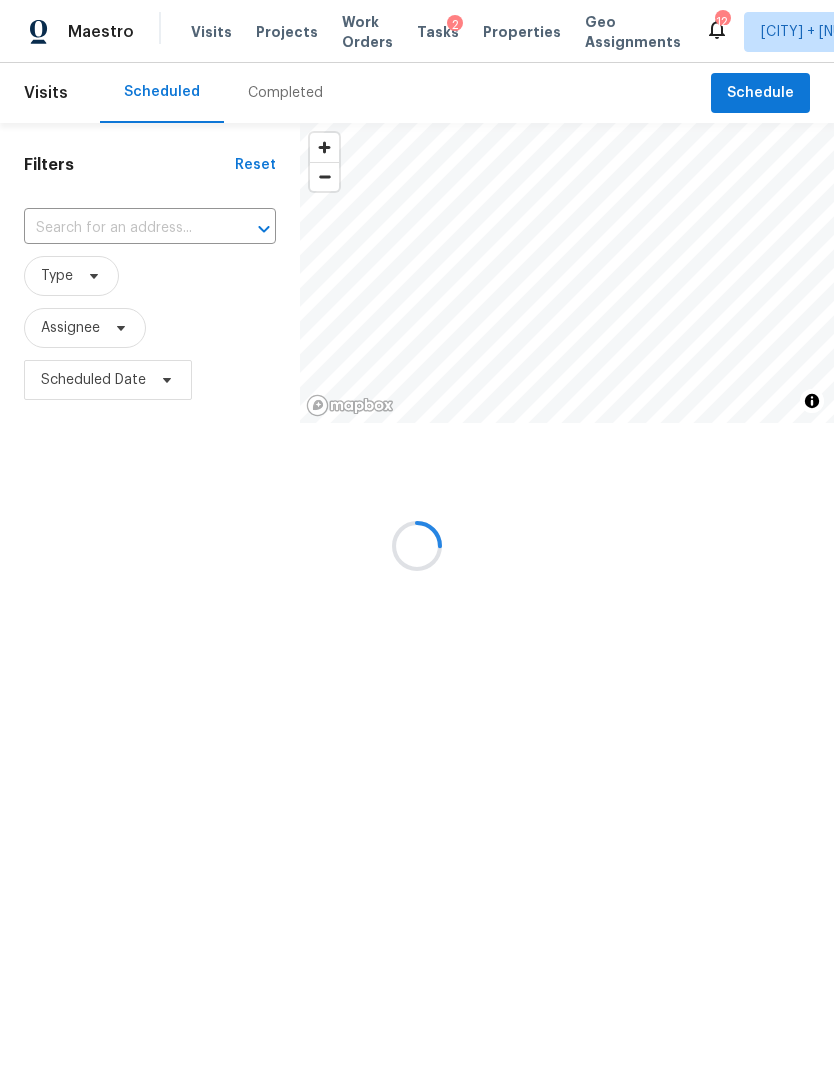 click at bounding box center [417, 545] 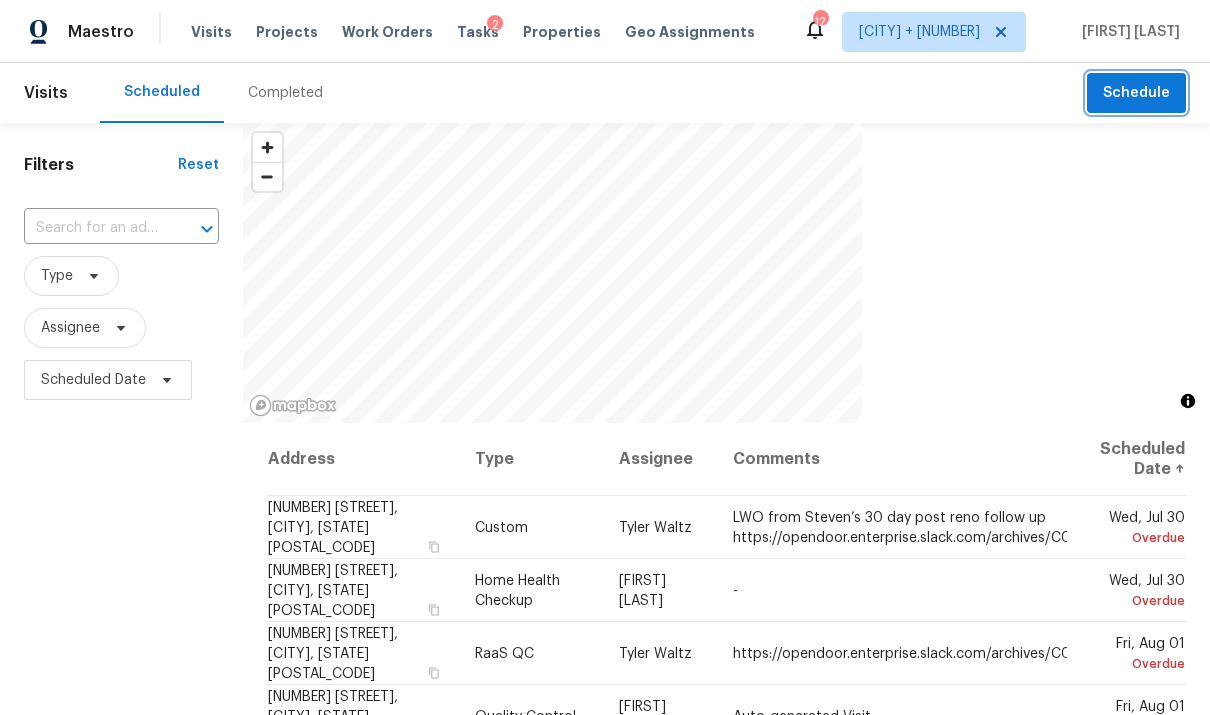 click on "Schedule" at bounding box center (1136, 93) 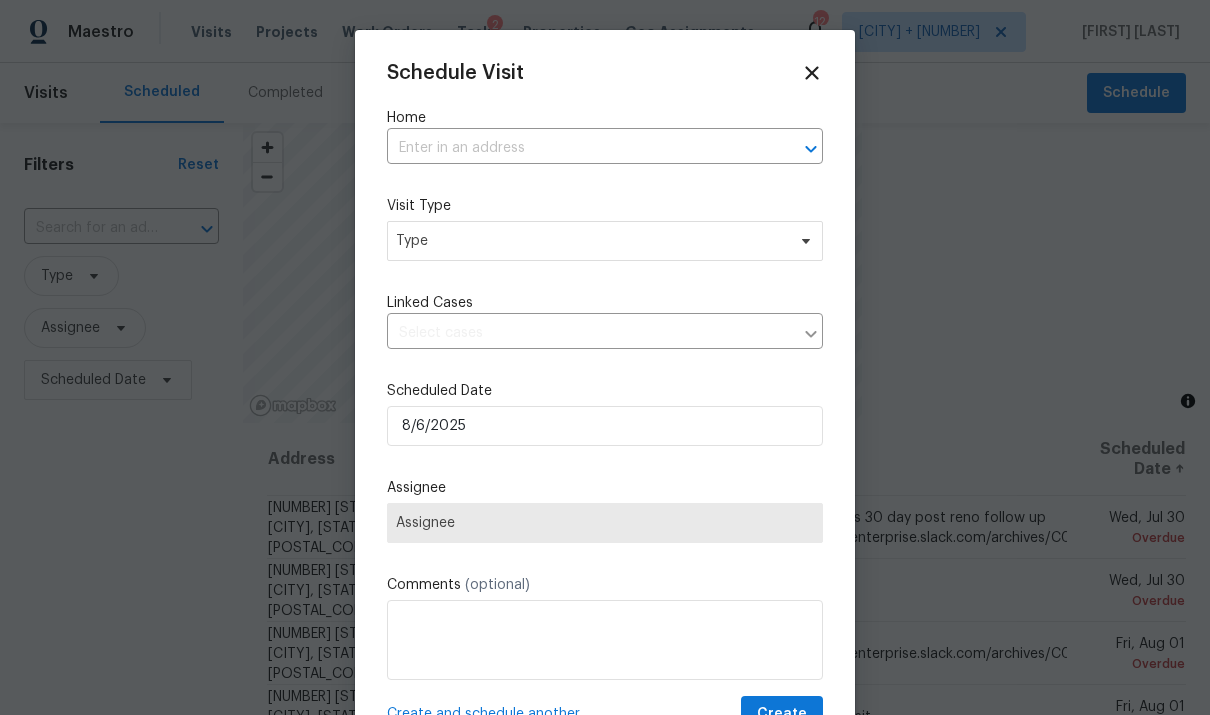 click at bounding box center (577, 148) 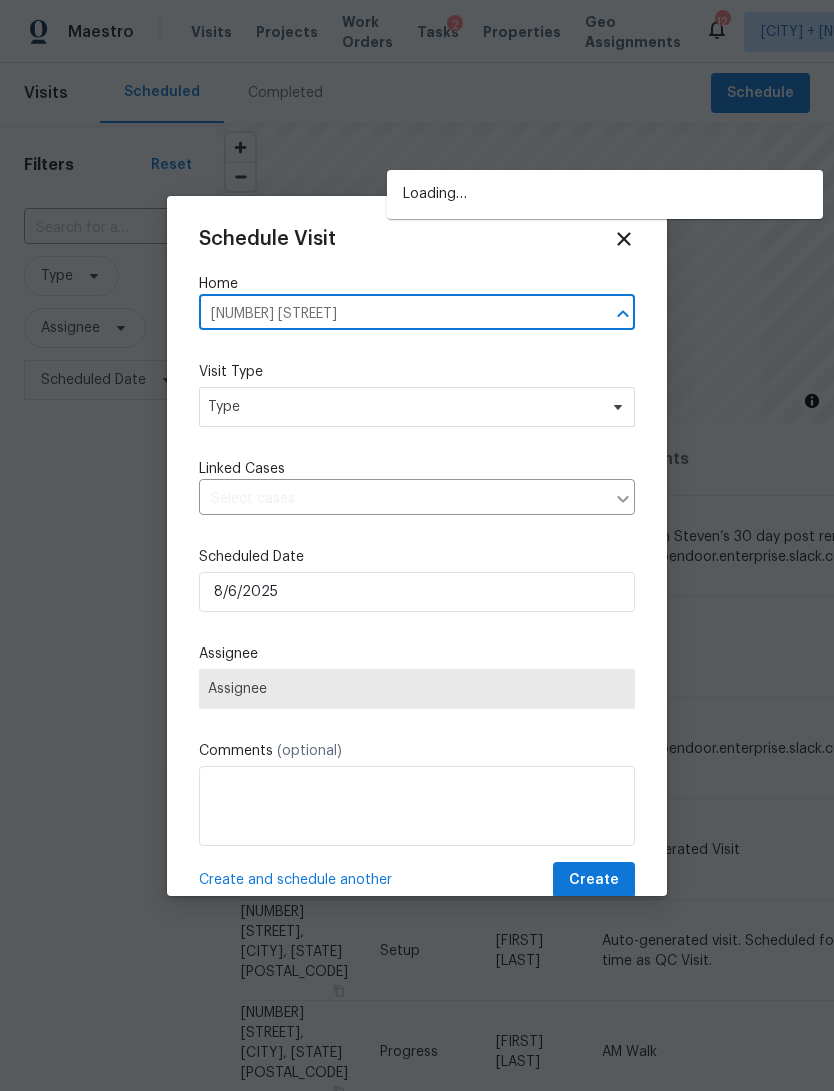 click on "[NUMBER] [STREET]" at bounding box center [389, 314] 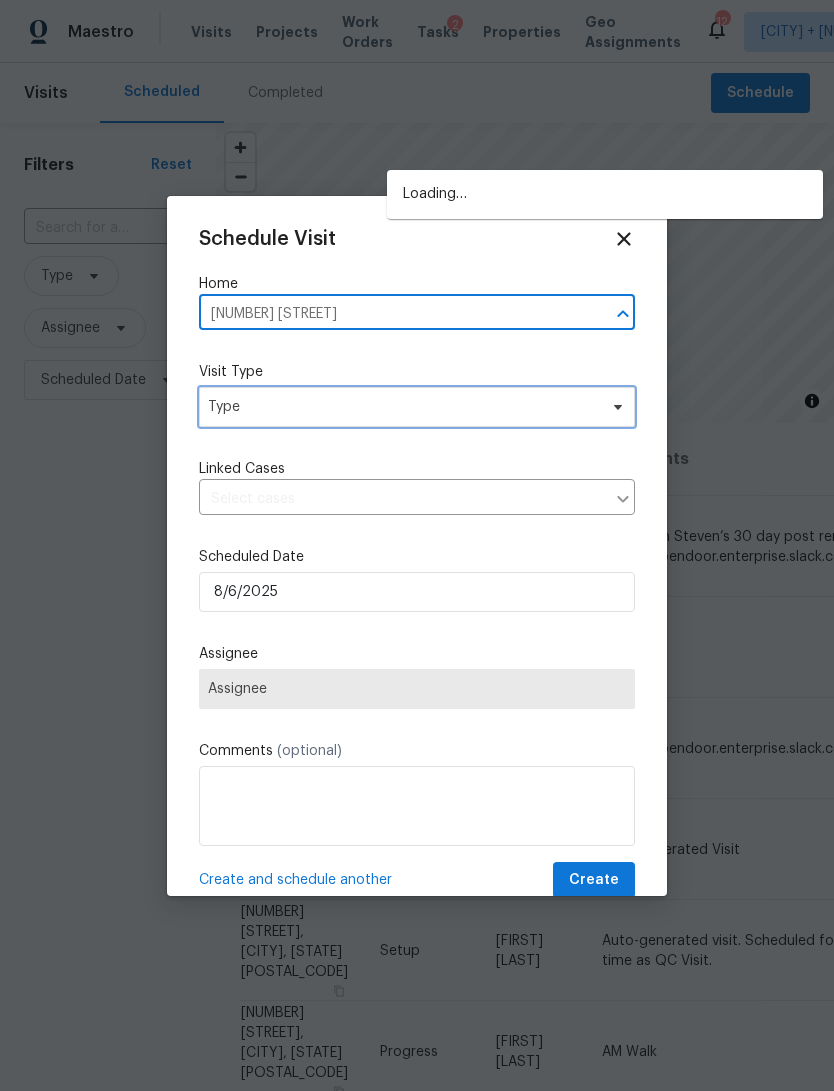 click on "Type" at bounding box center (417, 407) 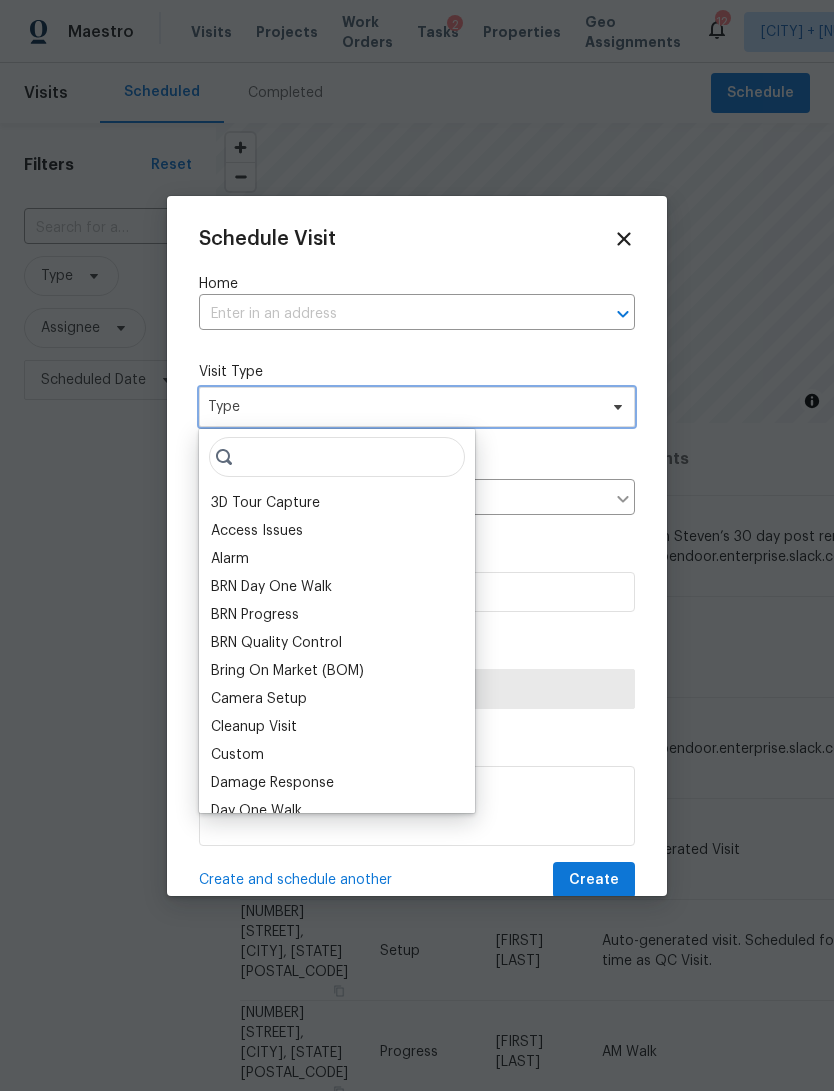 click on "Type" at bounding box center (402, 407) 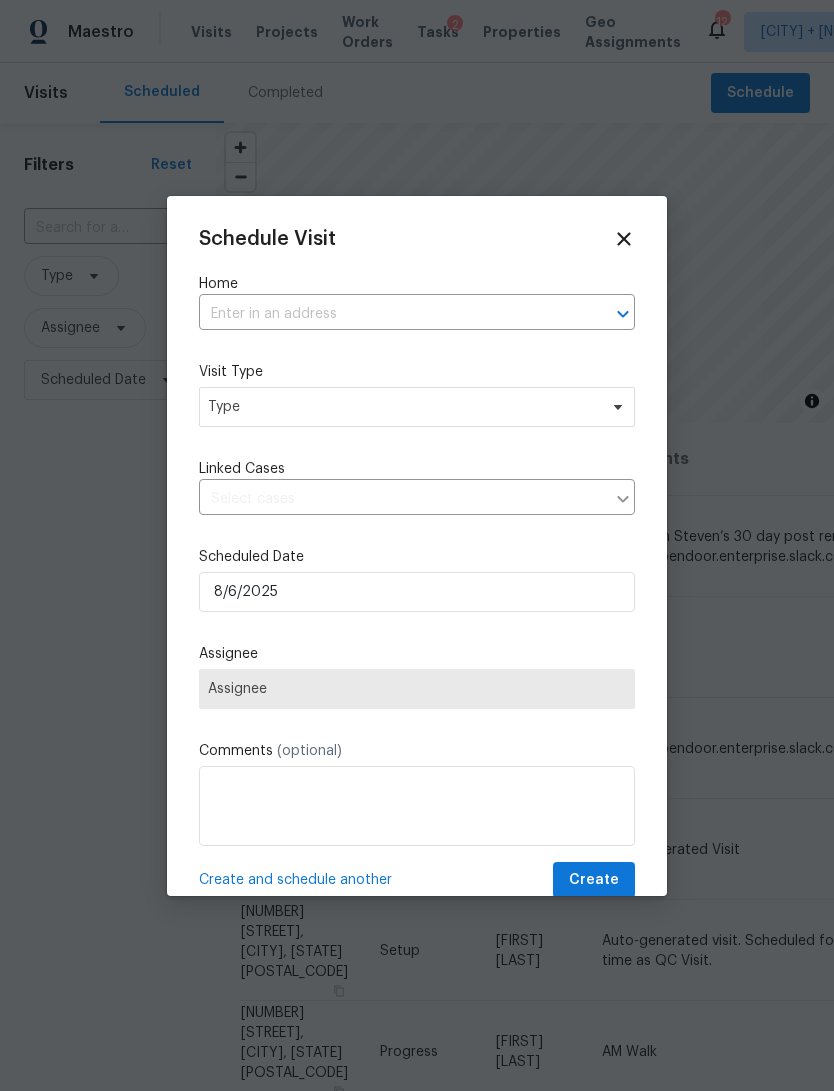 click at bounding box center (389, 314) 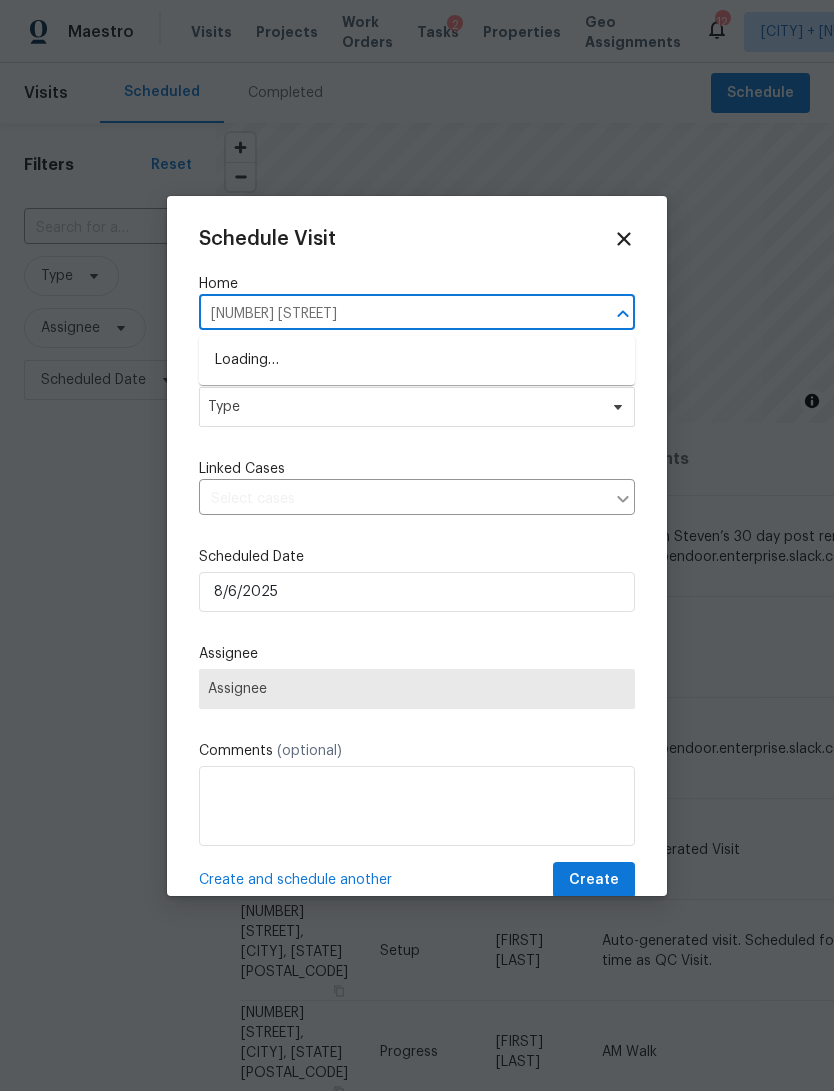 type on "[NUMBER] [STREET]" 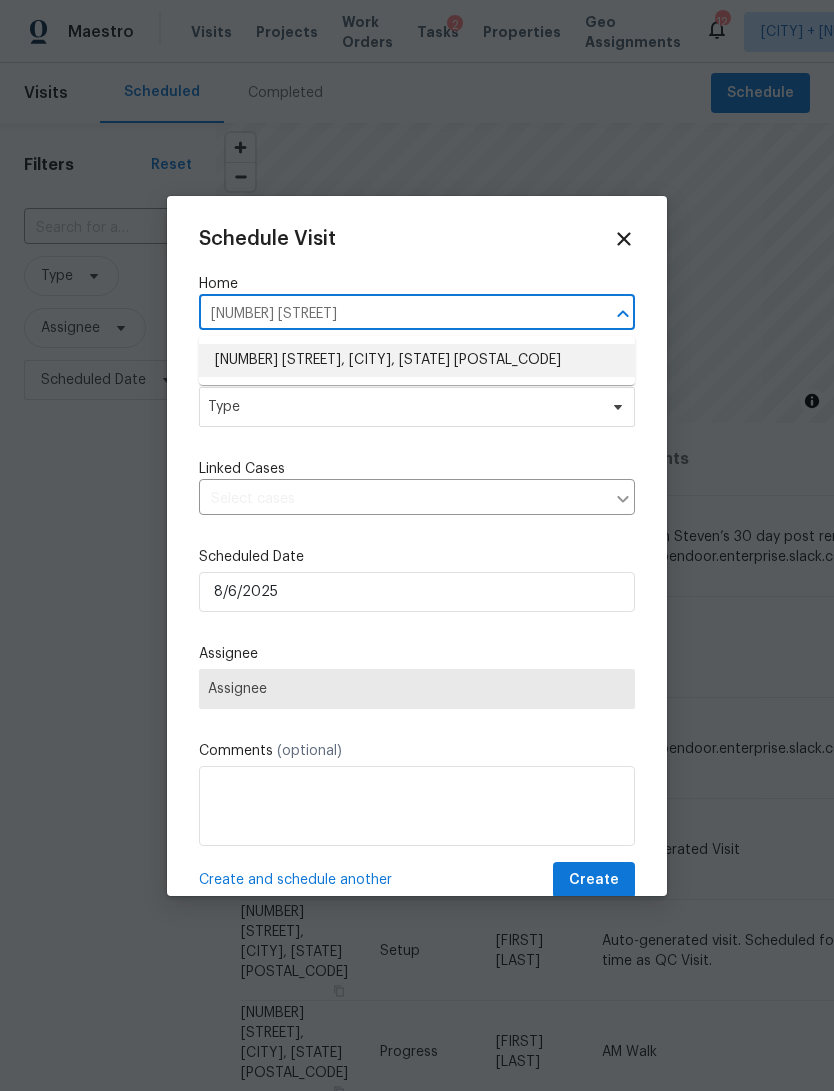 click on "[NUMBER] [STREET], [CITY], [STATE] [POSTAL_CODE]" at bounding box center [417, 360] 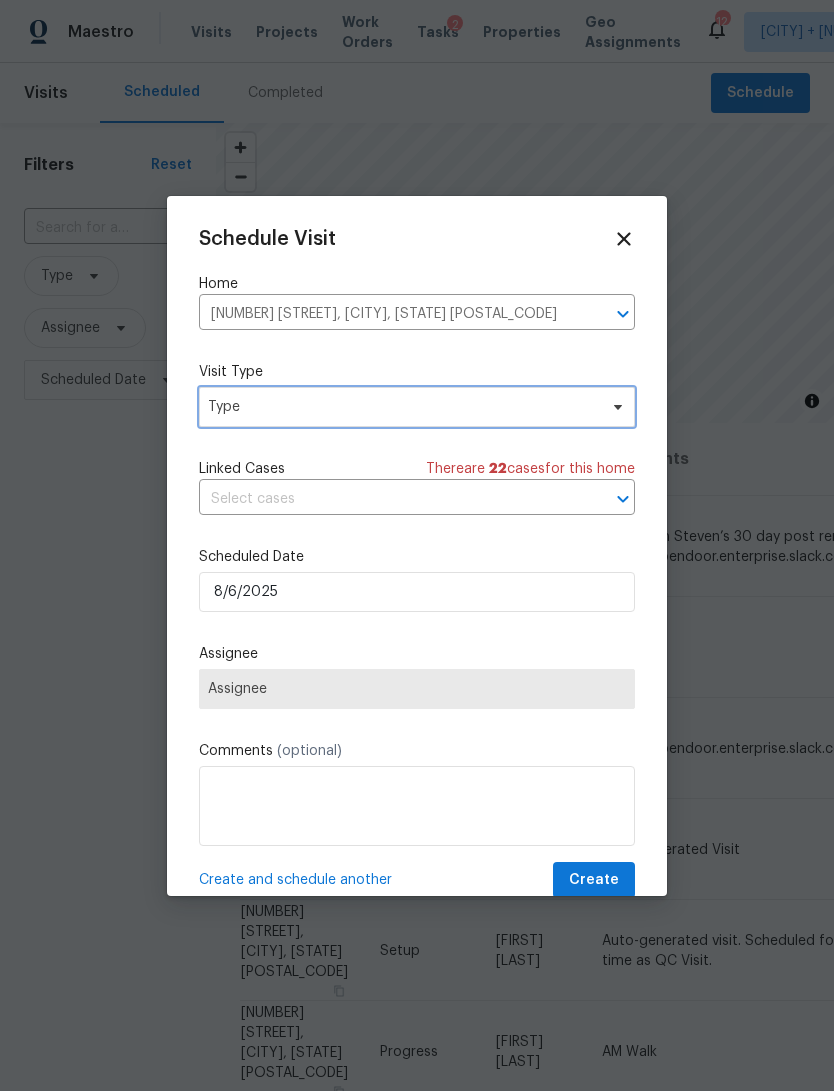 click on "Type" at bounding box center (402, 407) 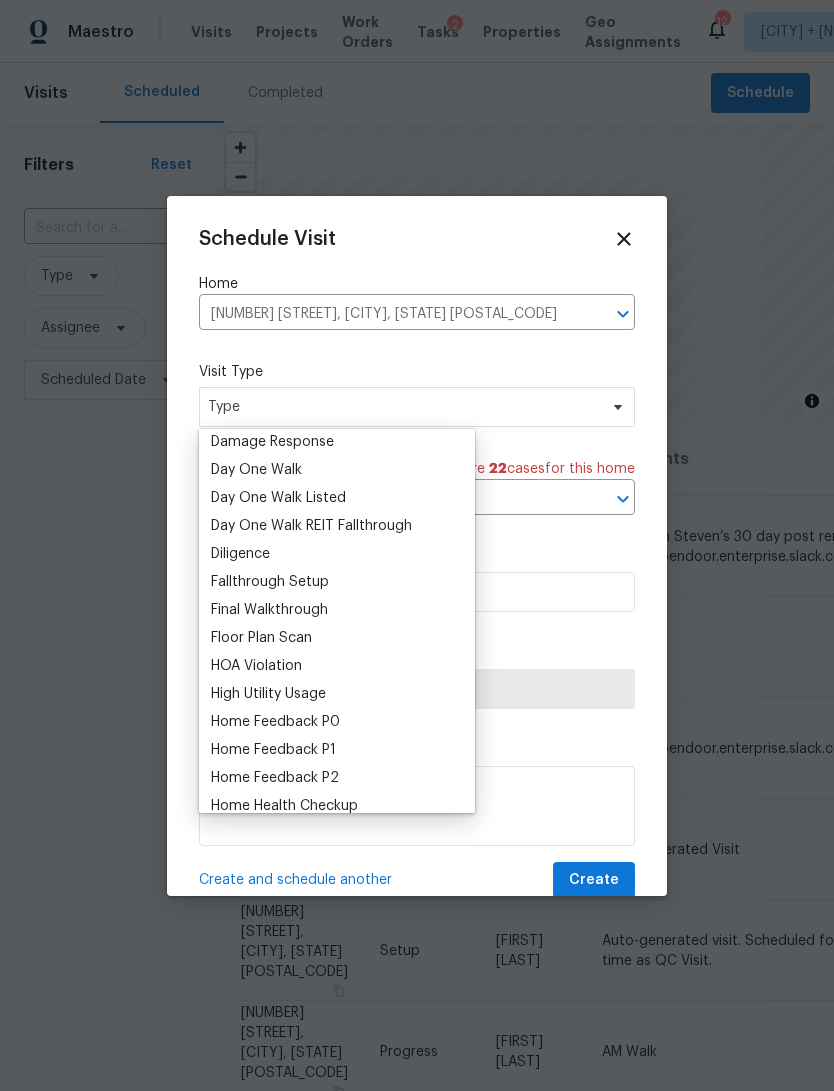 scroll, scrollTop: 348, scrollLeft: 0, axis: vertical 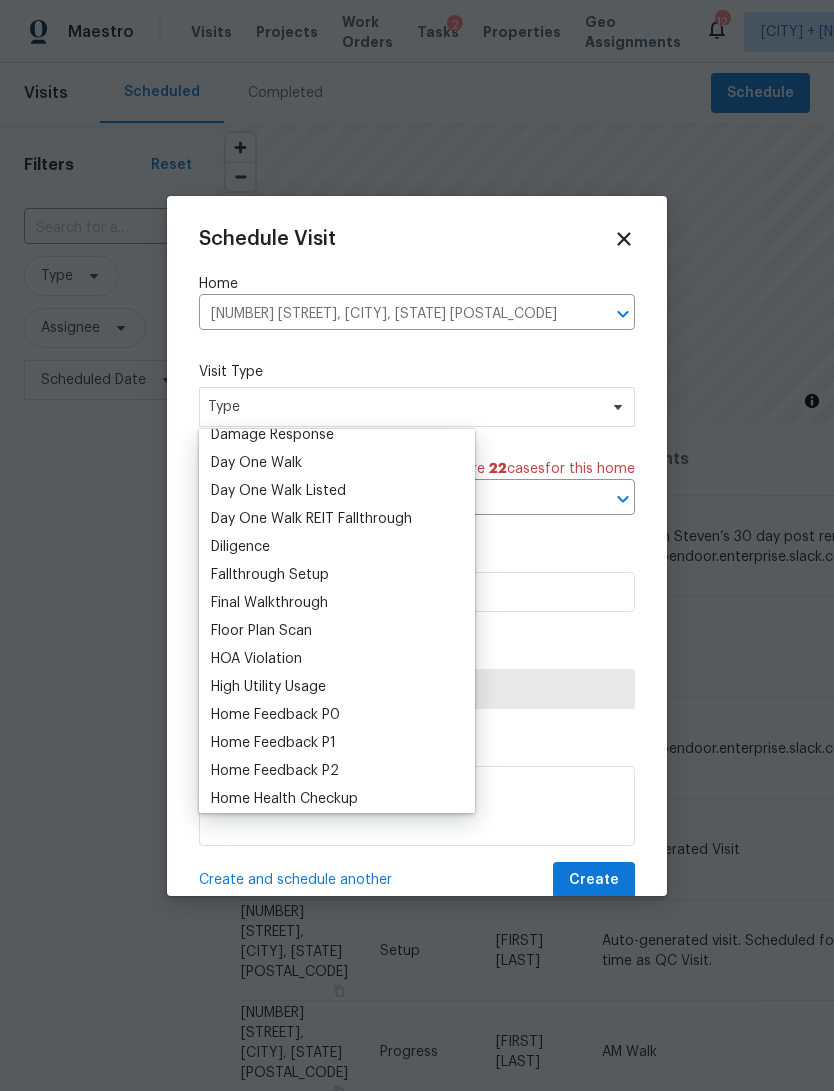 click on "Home Health Checkup" at bounding box center [337, 799] 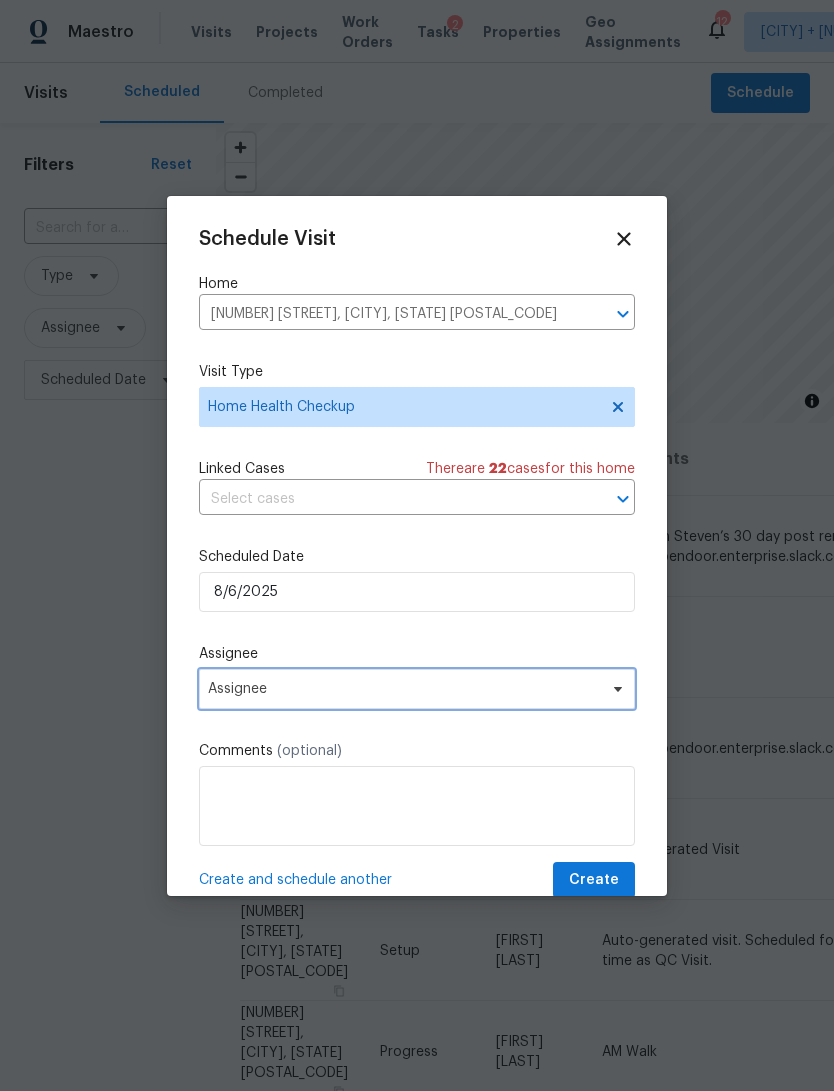 click on "Assignee" at bounding box center (417, 689) 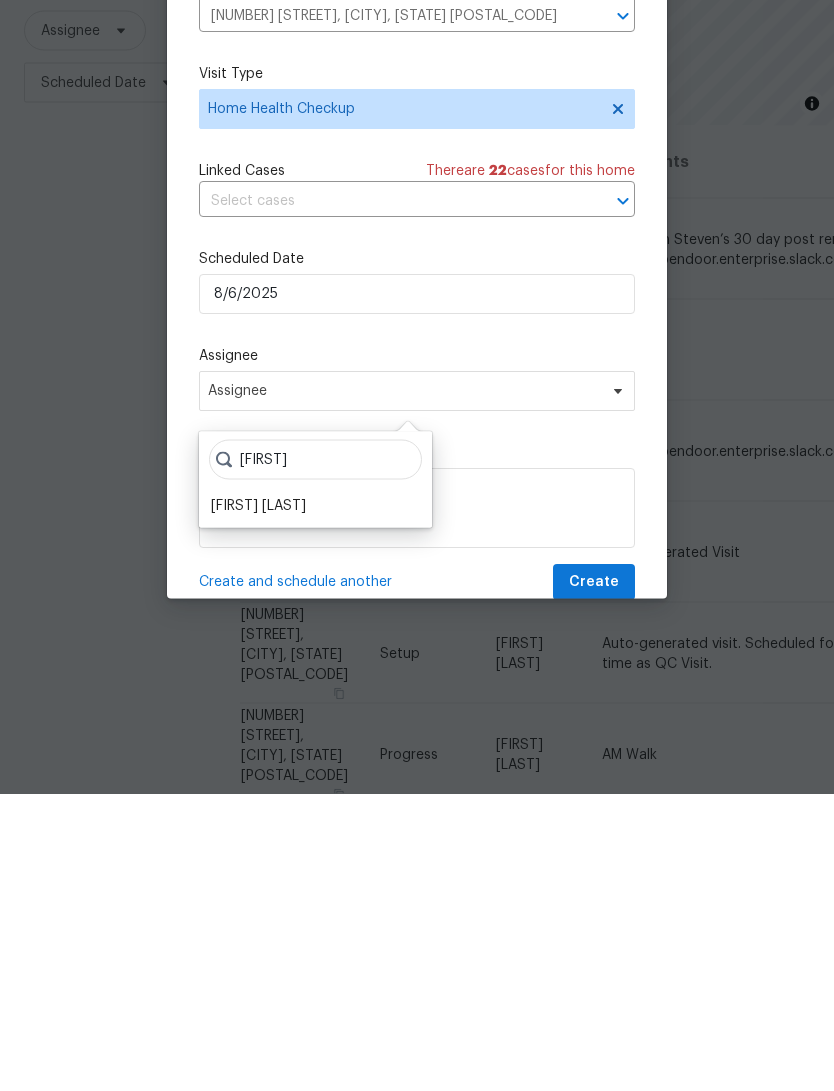 type on "[FIRST]" 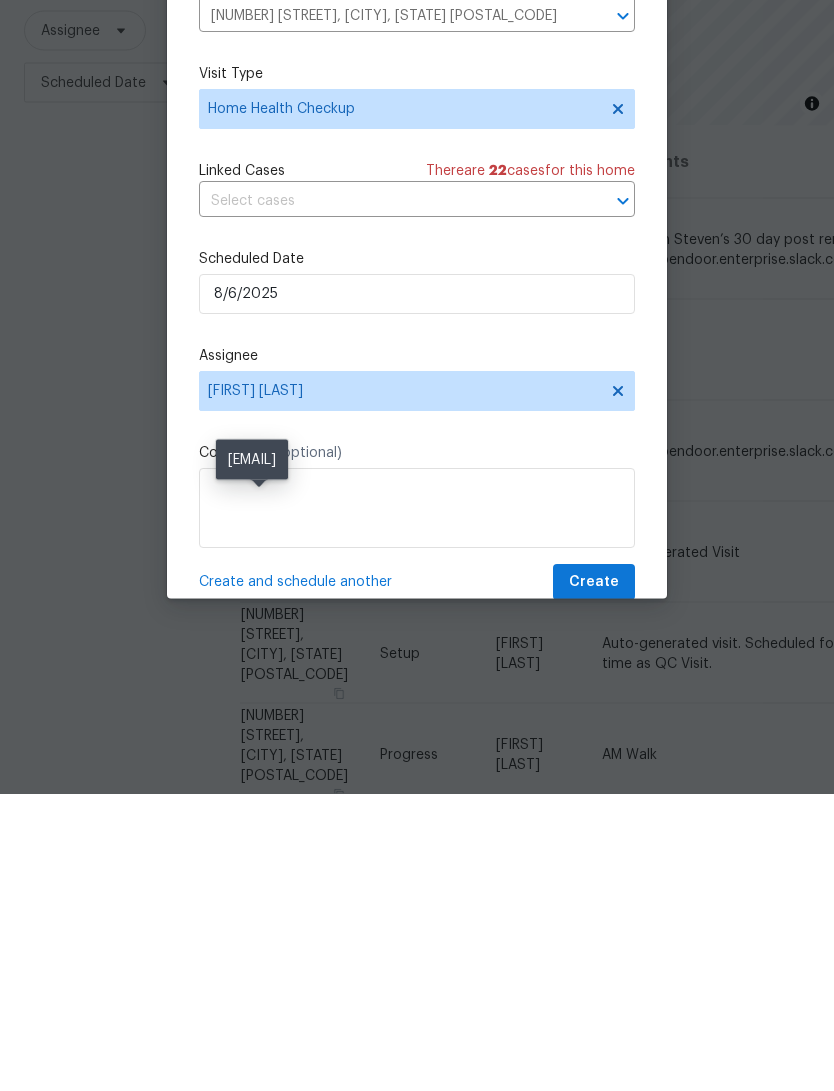 scroll, scrollTop: 75, scrollLeft: 0, axis: vertical 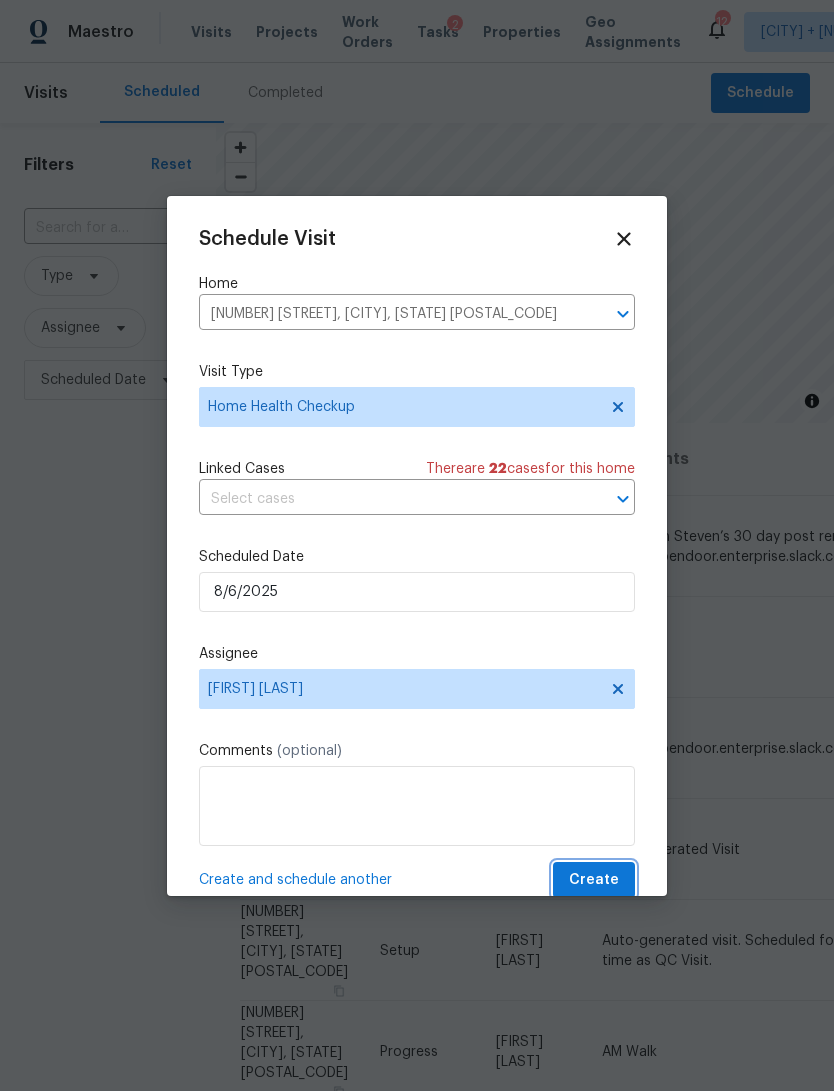 click on "Create" at bounding box center (594, 880) 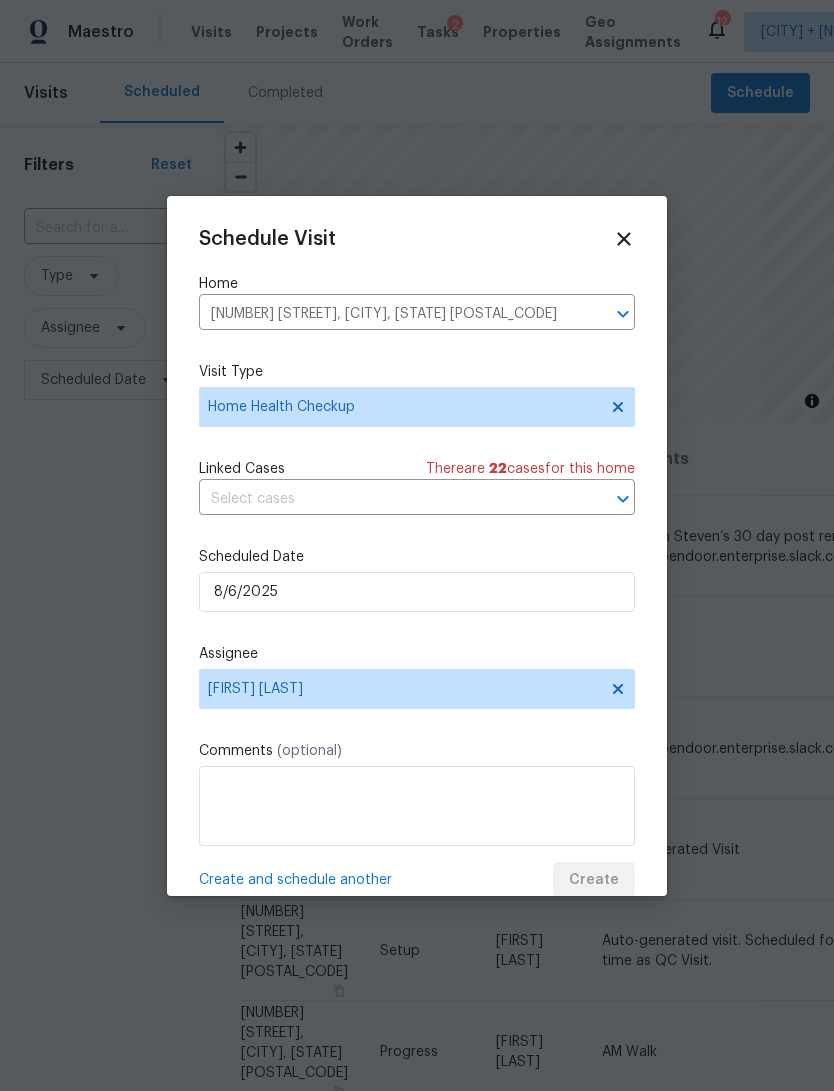 scroll, scrollTop: 0, scrollLeft: 0, axis: both 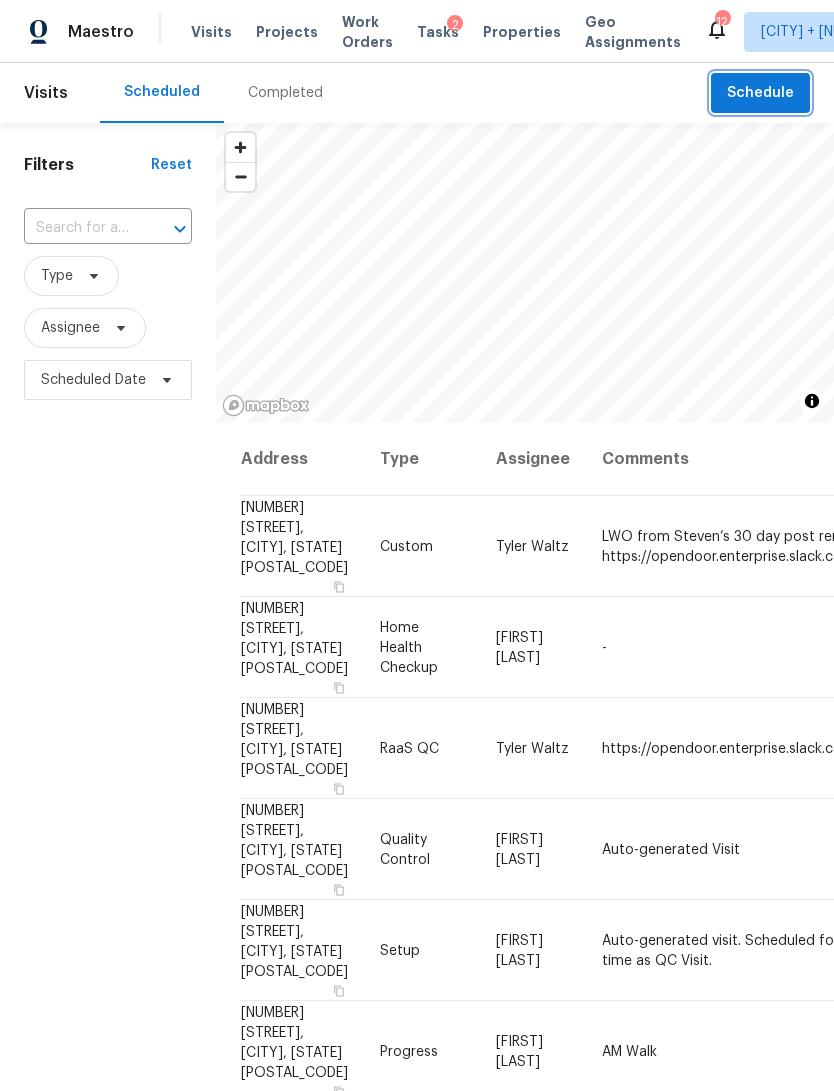 click on "Schedule" at bounding box center [760, 93] 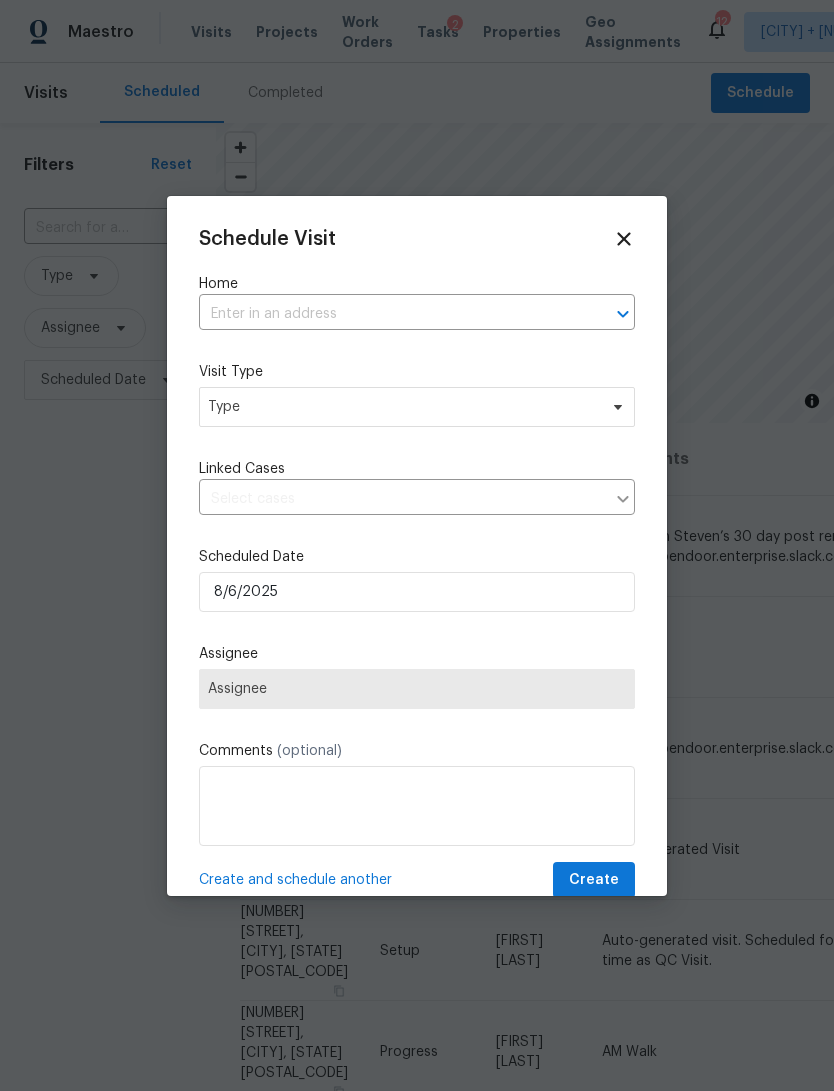 click at bounding box center (389, 314) 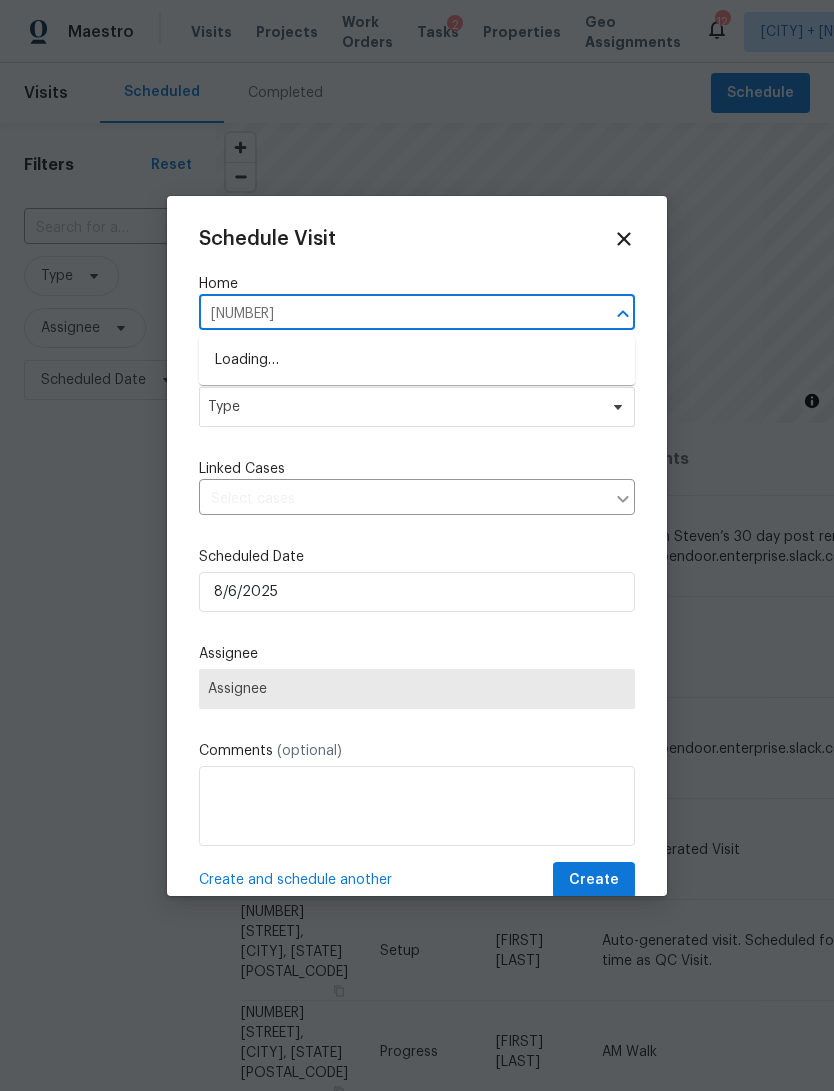 type on "[NUMBER]" 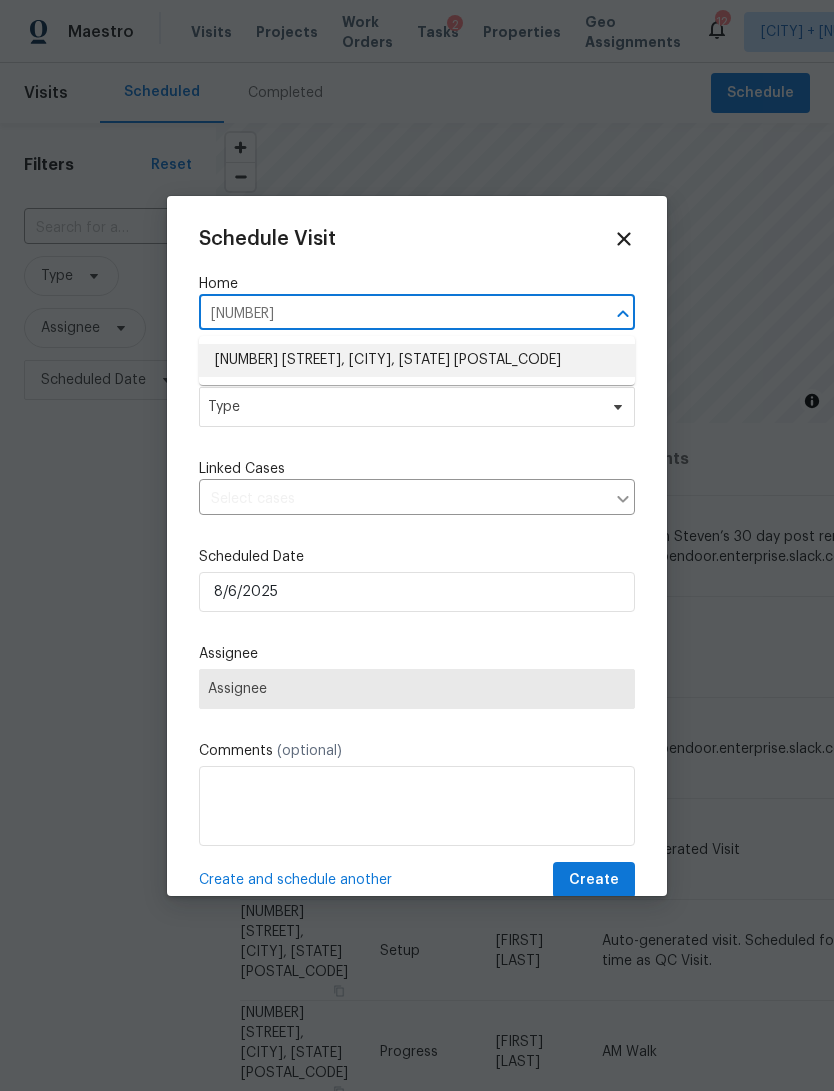 click on "[NUMBER] [STREET], [CITY], [STATE] [POSTAL_CODE]" at bounding box center (417, 360) 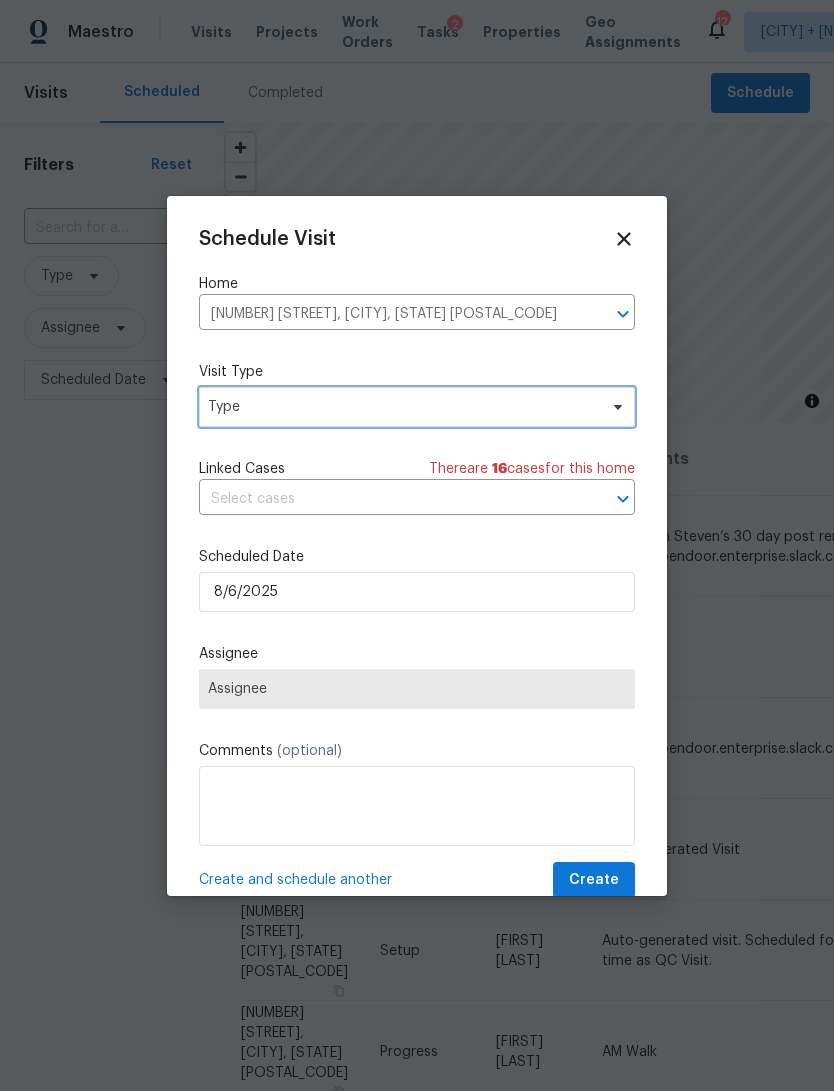 click on "Type" at bounding box center [402, 407] 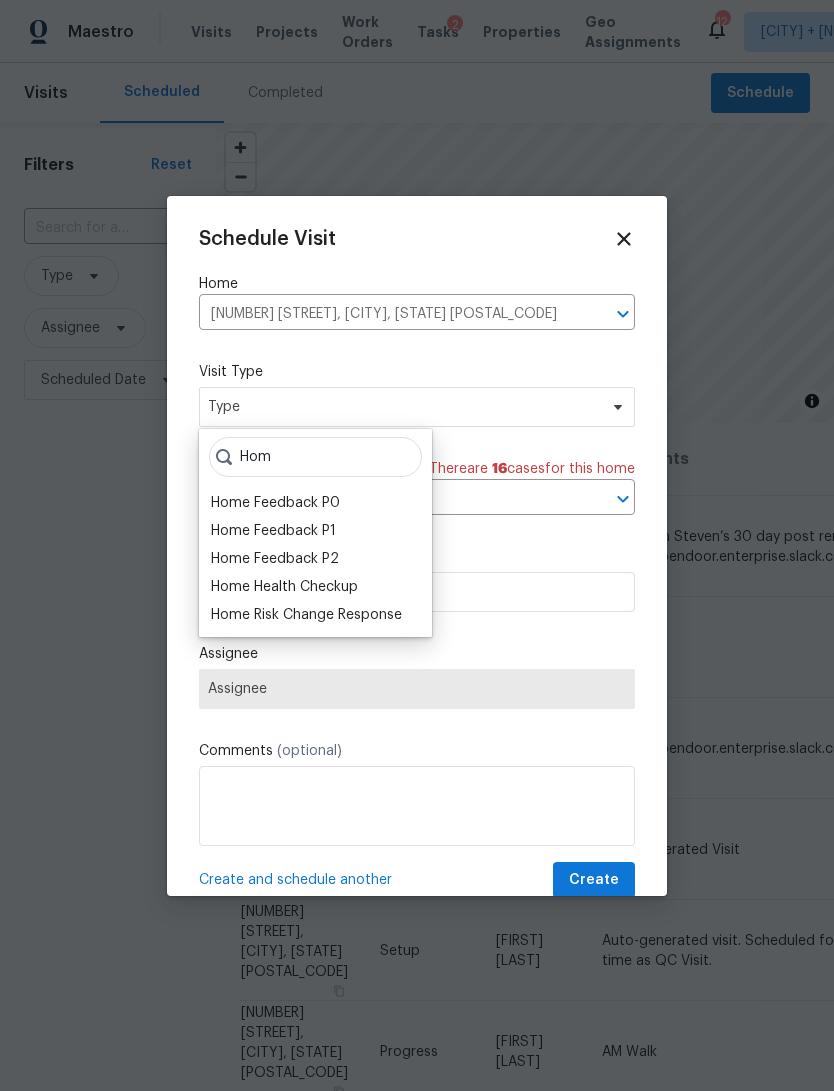 type on "Hom" 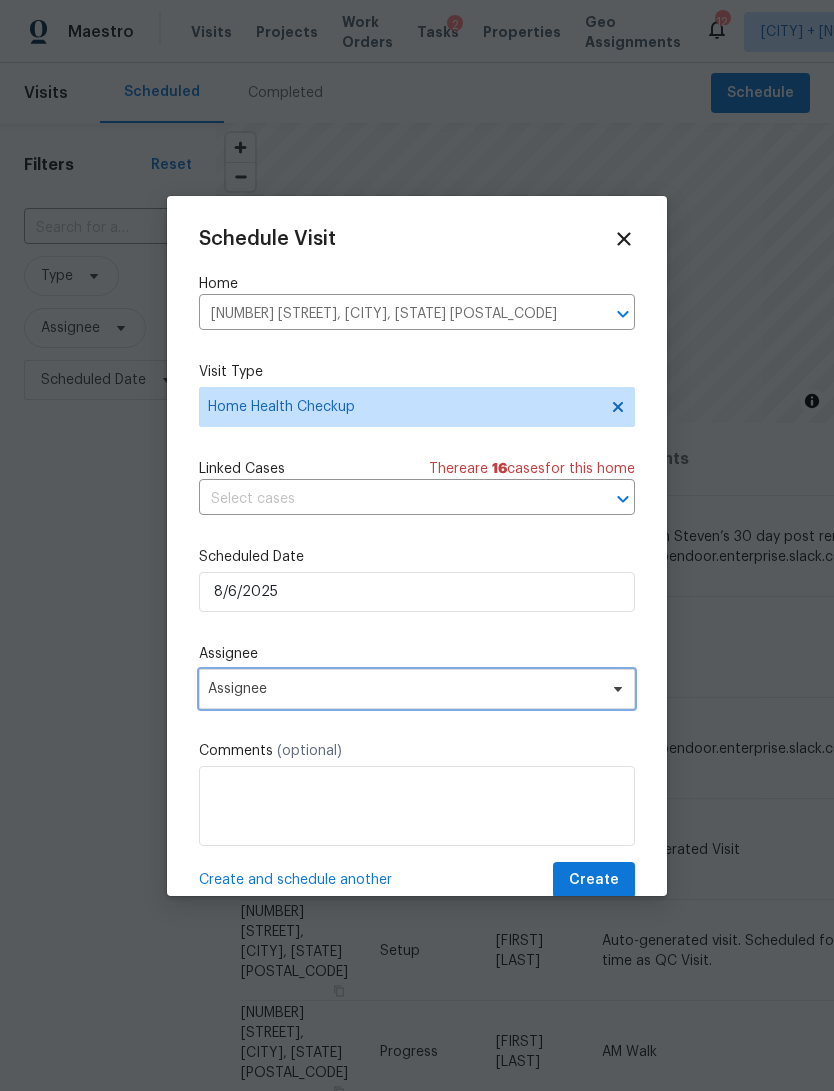 click on "Assignee" at bounding box center (404, 689) 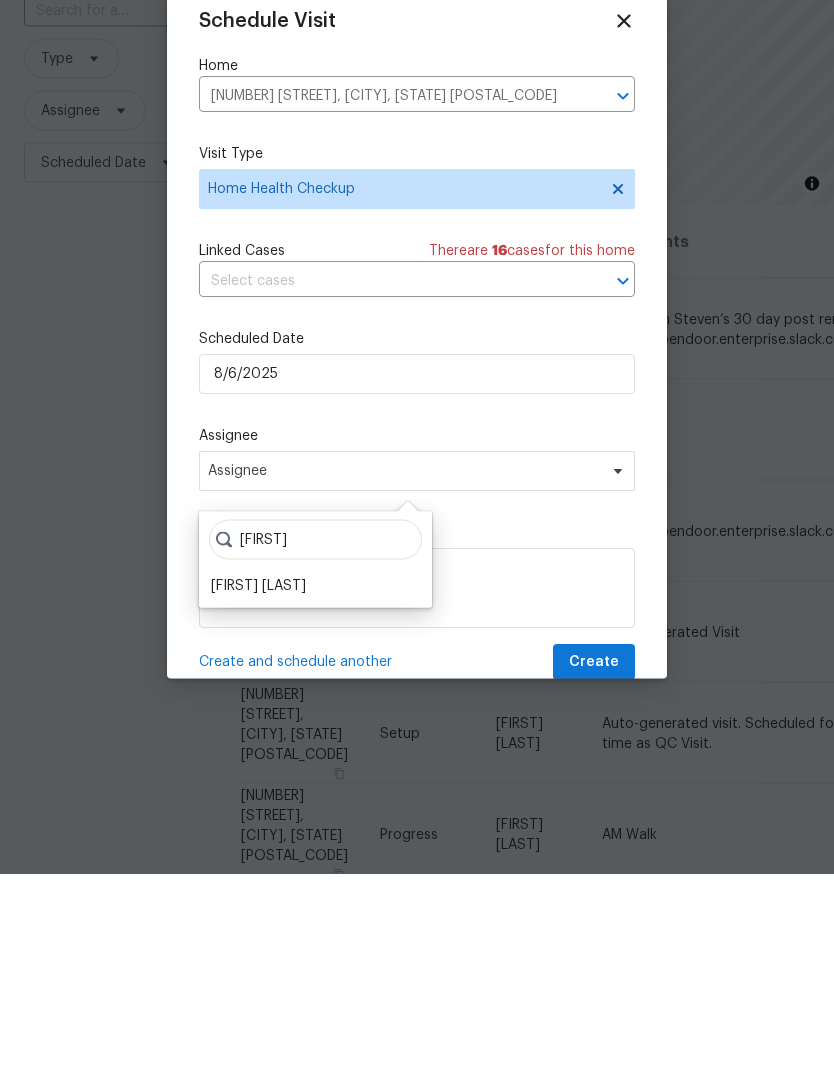type on "[FIRST]" 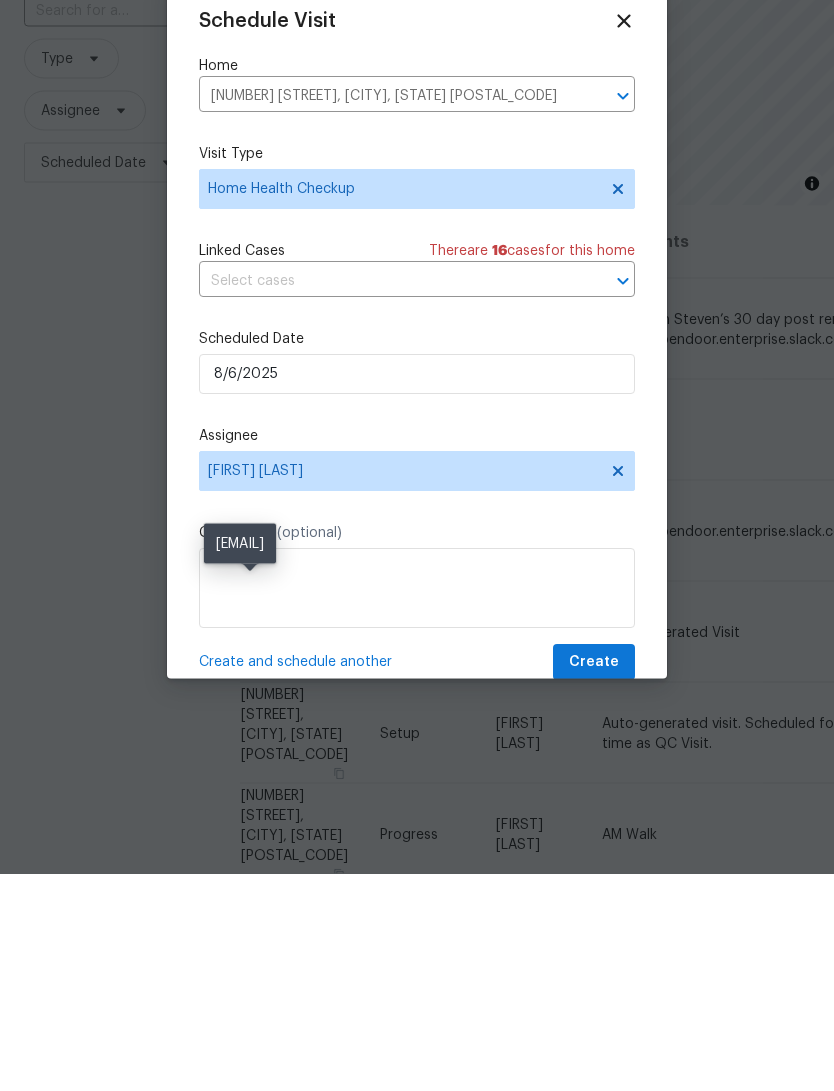 scroll, scrollTop: 75, scrollLeft: 0, axis: vertical 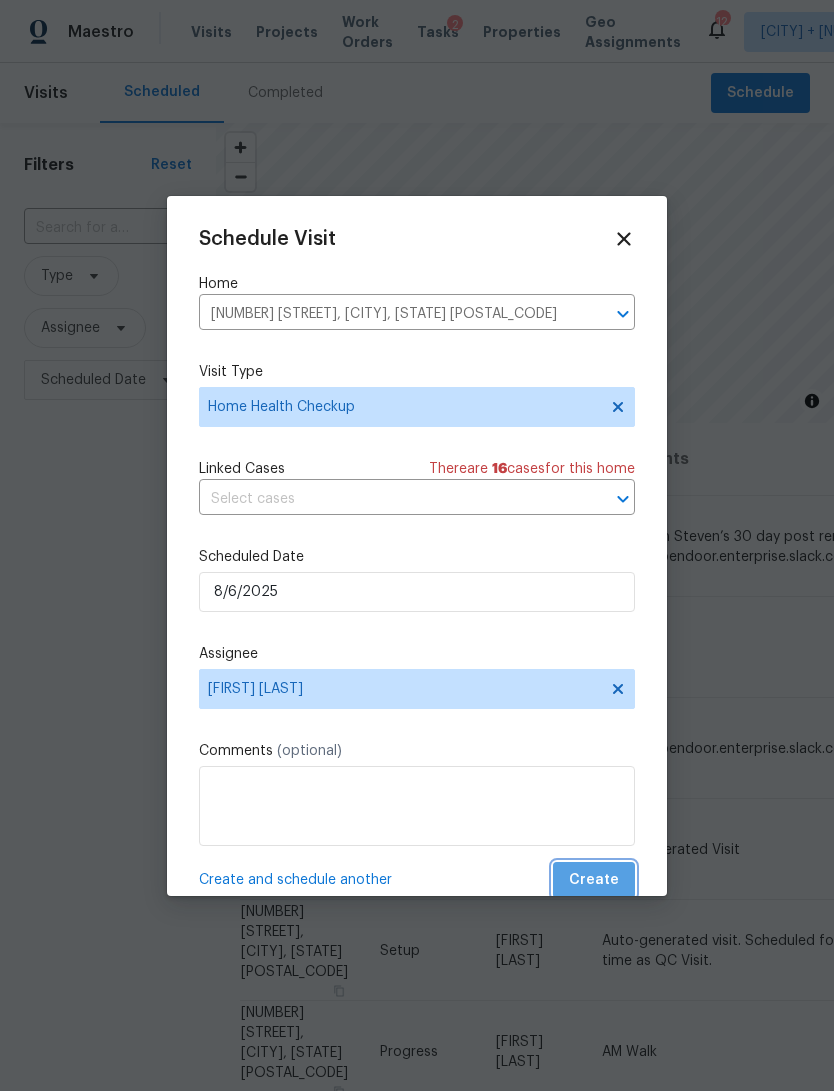 click on "Create" at bounding box center (594, 880) 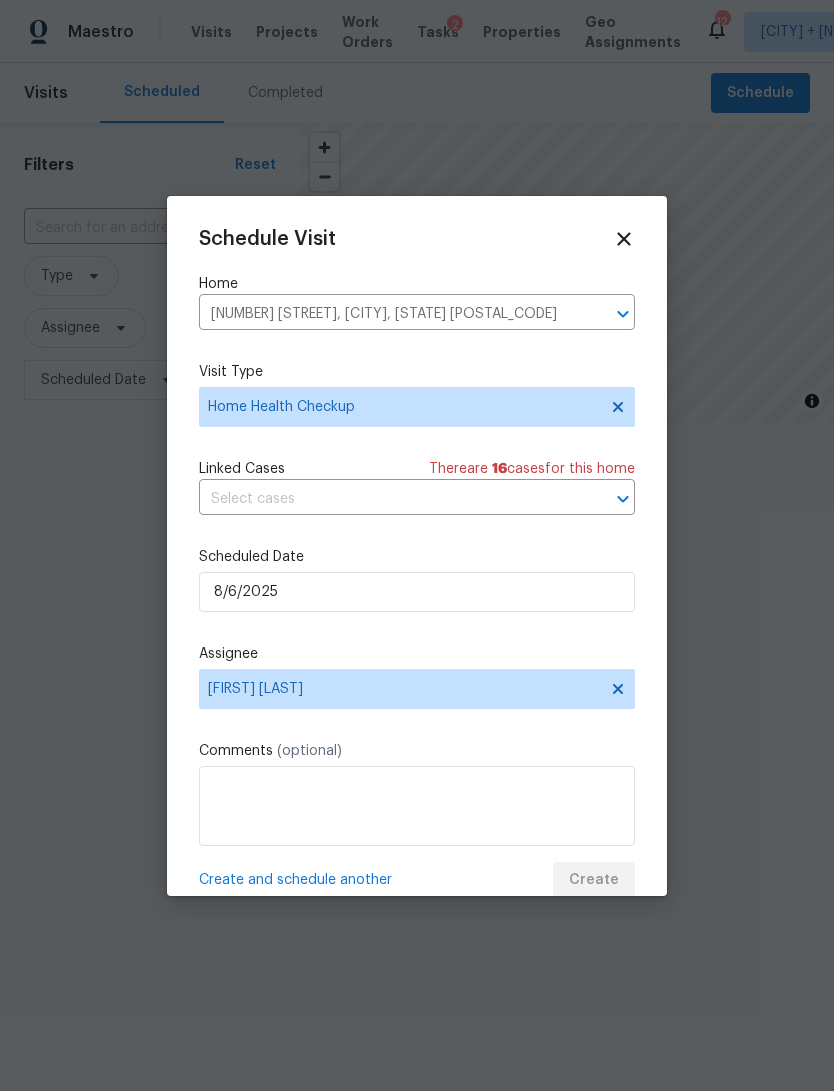 scroll, scrollTop: 0, scrollLeft: 0, axis: both 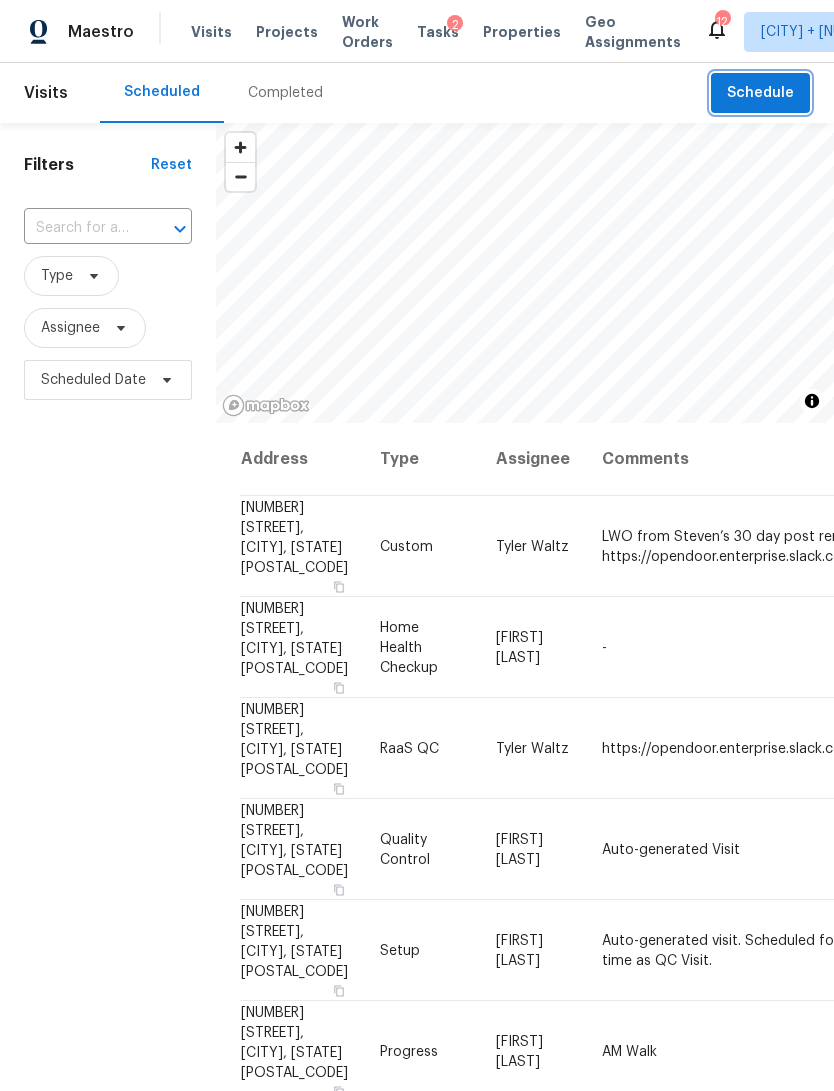 click on "Schedule" at bounding box center (760, 93) 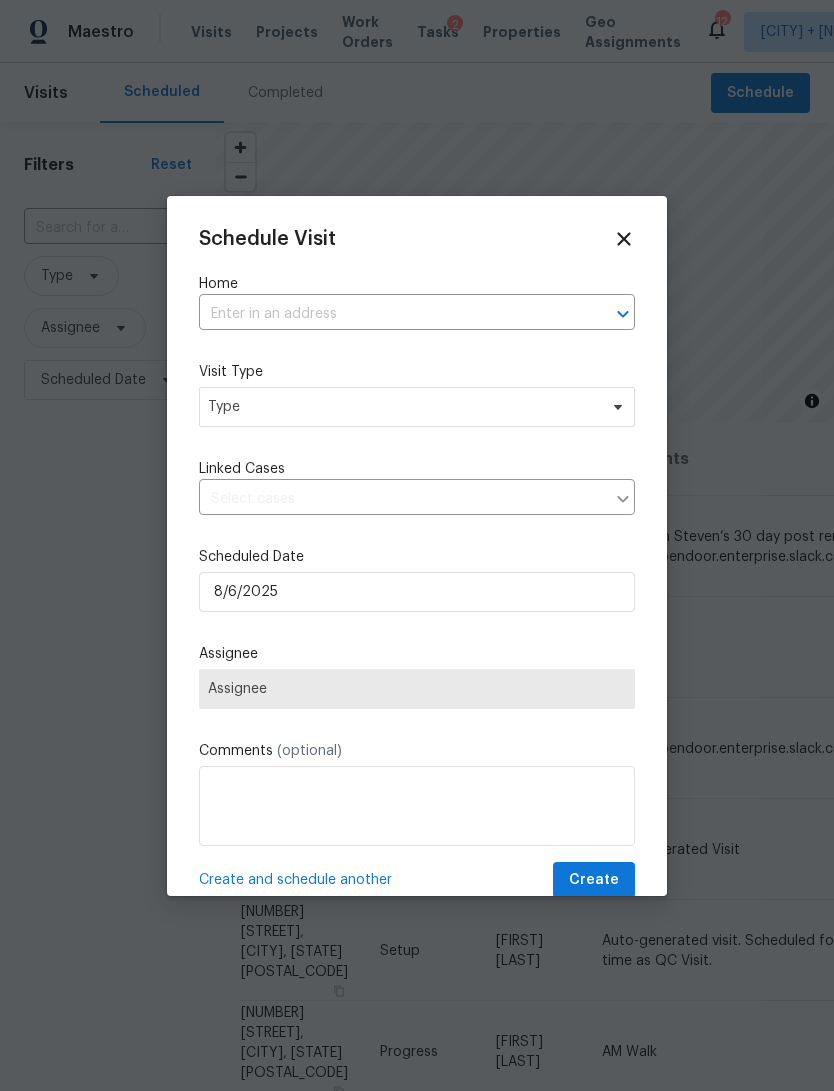 click at bounding box center [389, 314] 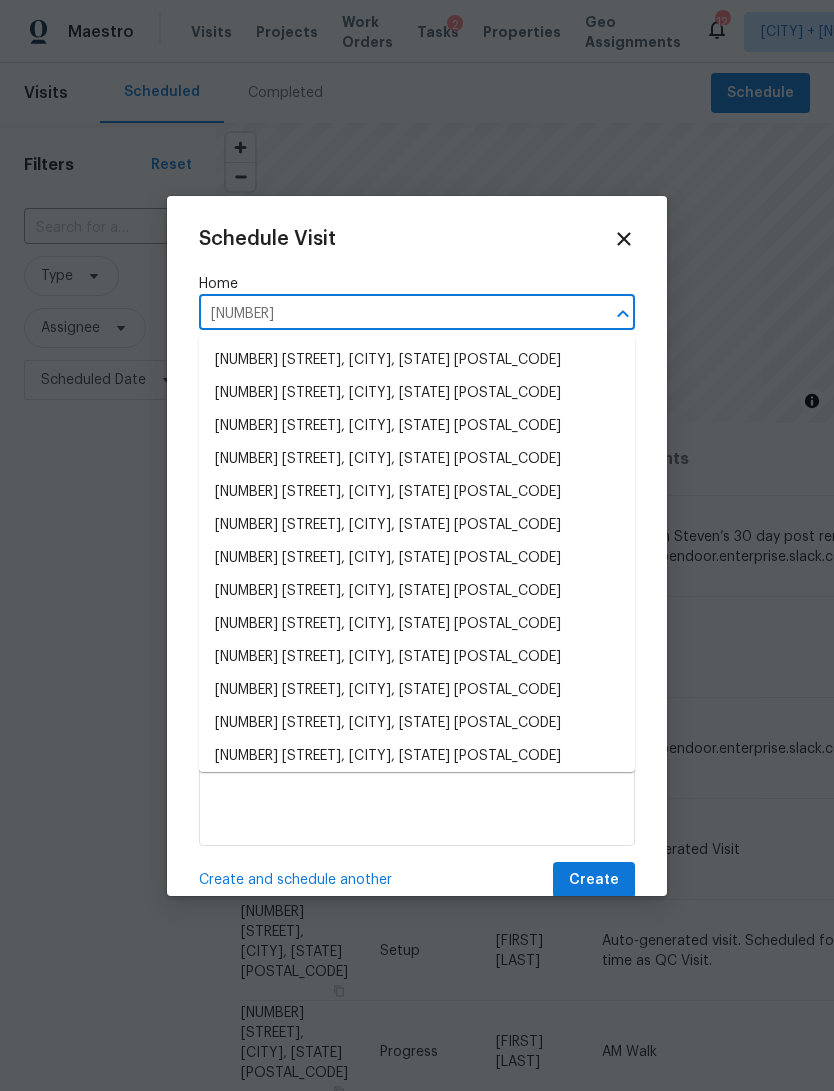 type on "[NUMBER]" 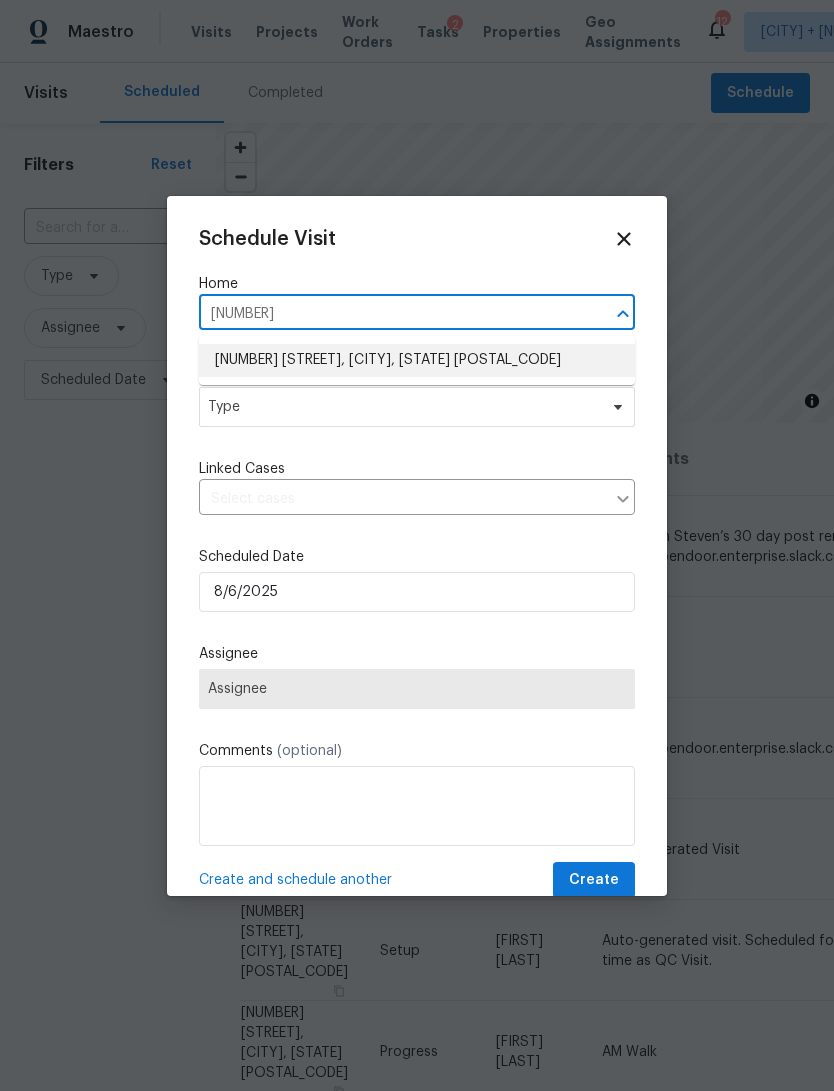 click on "[NUMBER] [STREET], [CITY], [STATE] [POSTAL_CODE]" at bounding box center [417, 360] 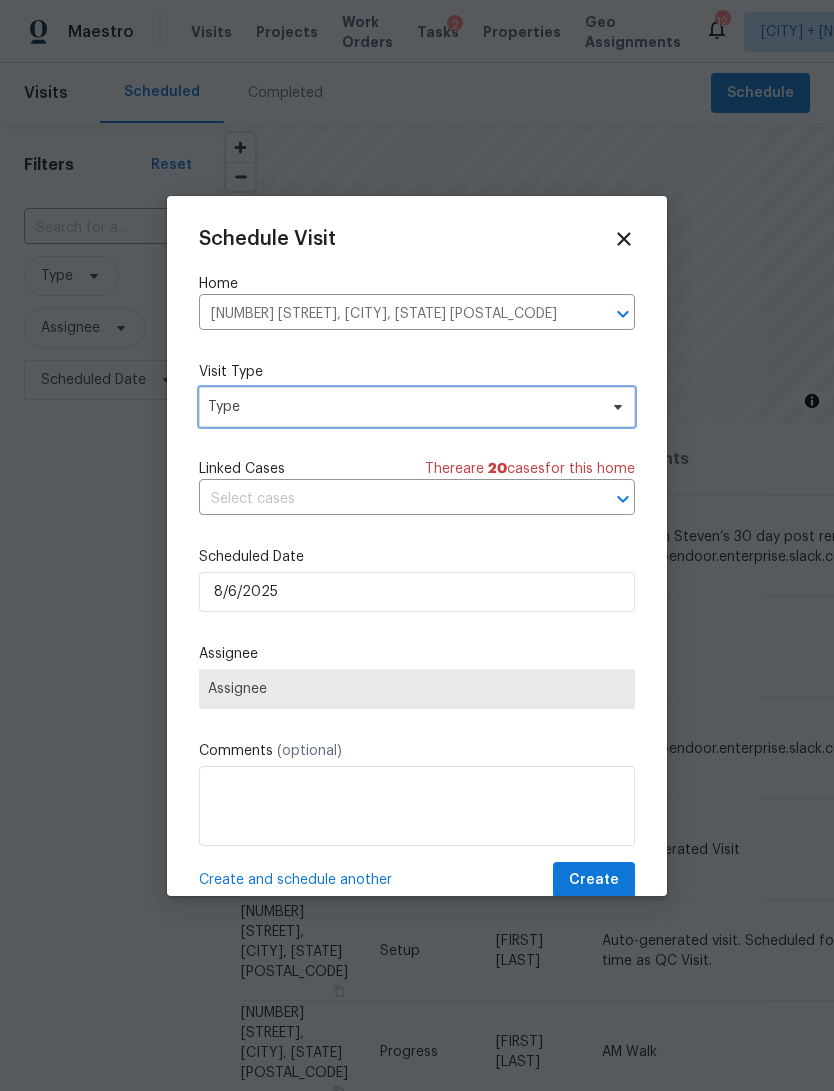 click on "Type" at bounding box center [402, 407] 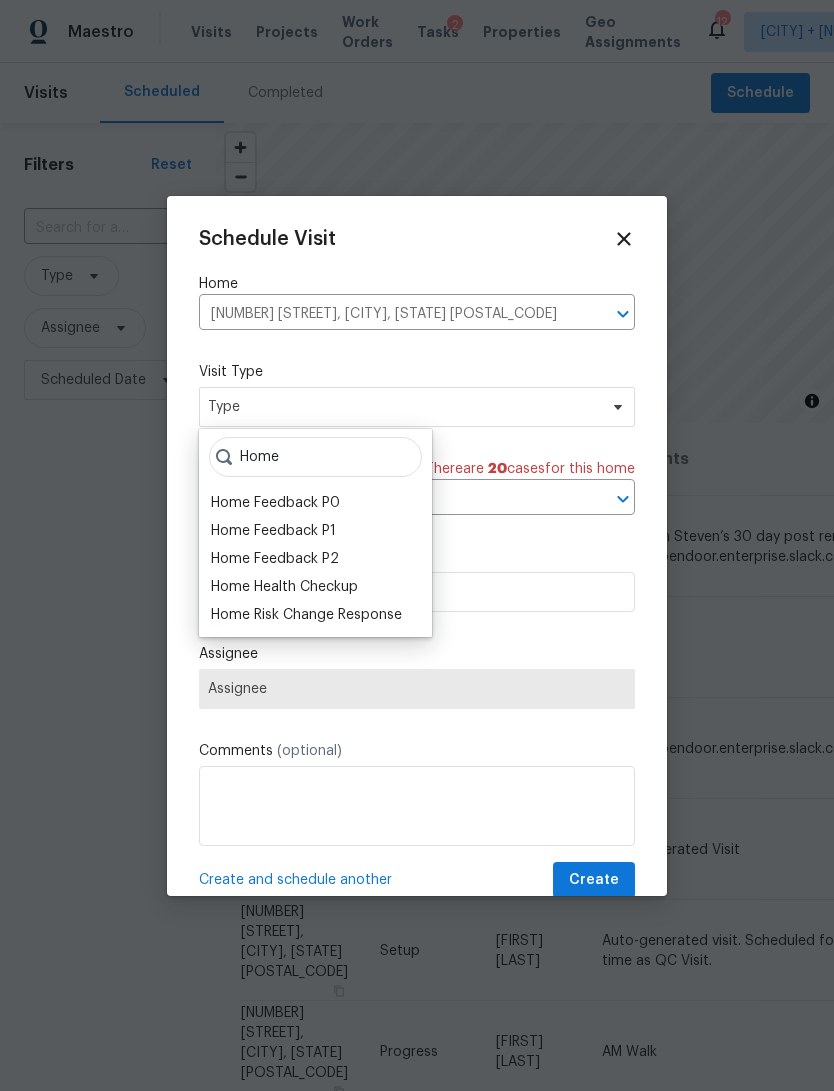 type on "Home" 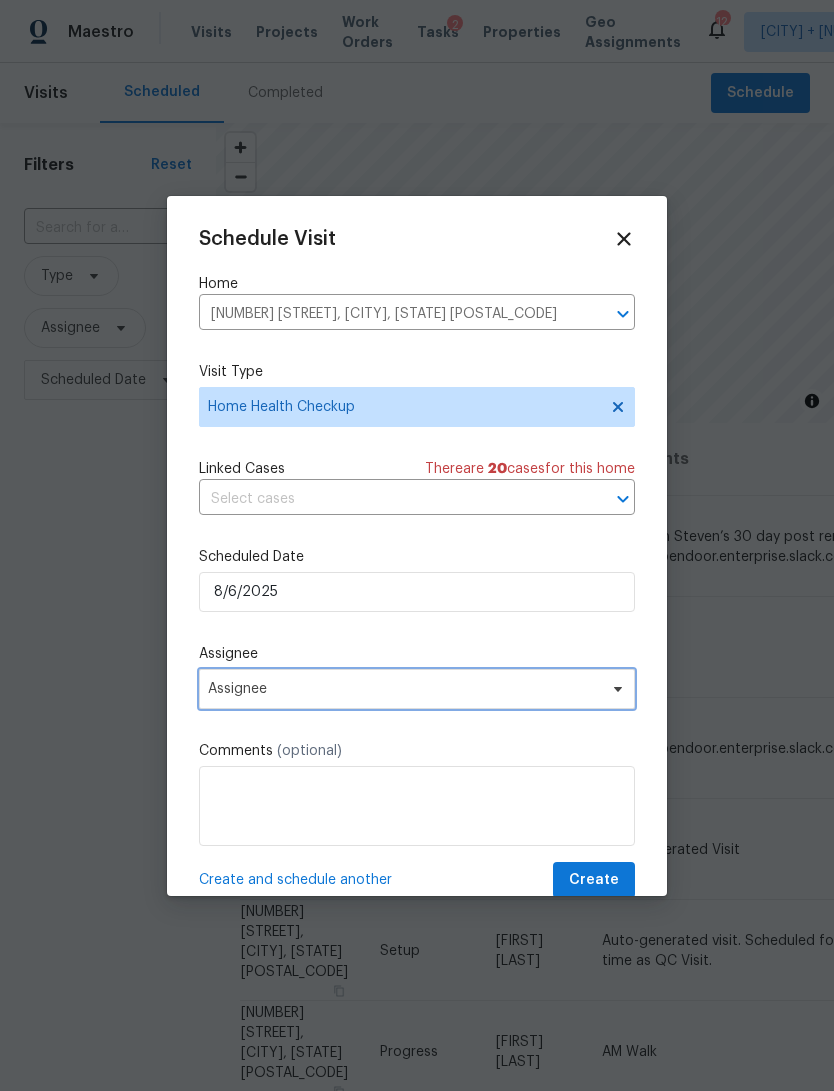 click on "Assignee" at bounding box center (404, 689) 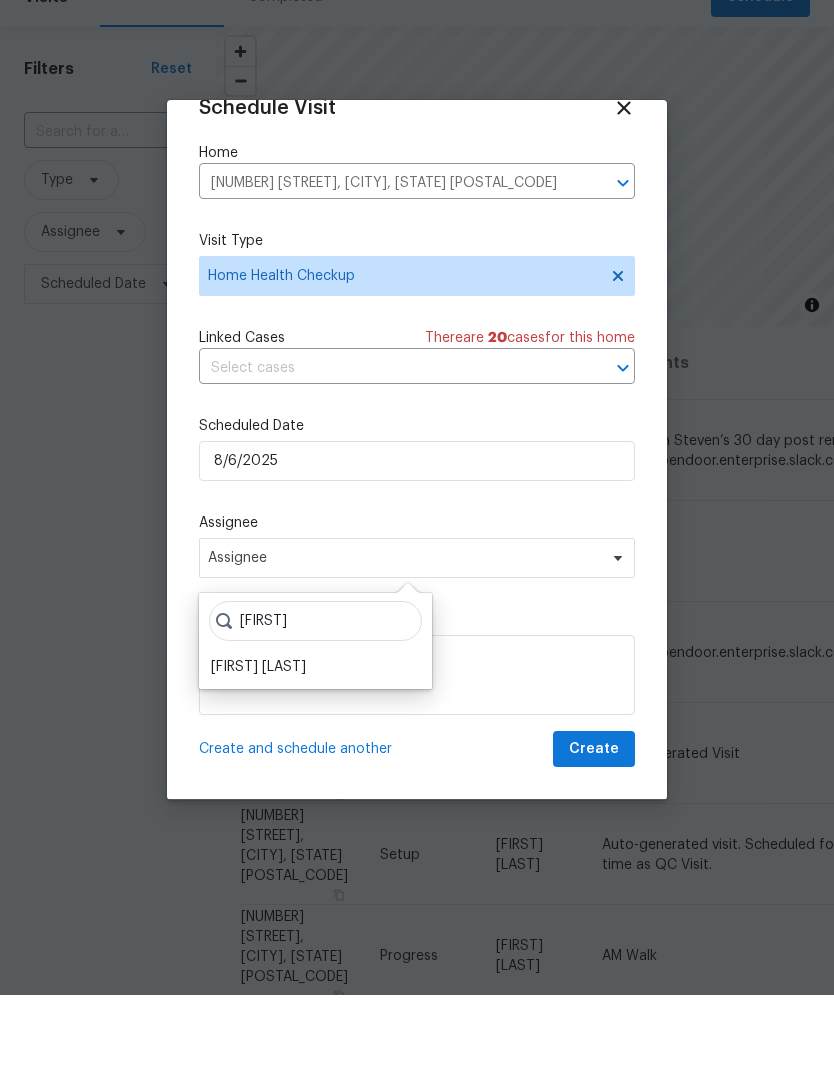 scroll, scrollTop: 39, scrollLeft: 0, axis: vertical 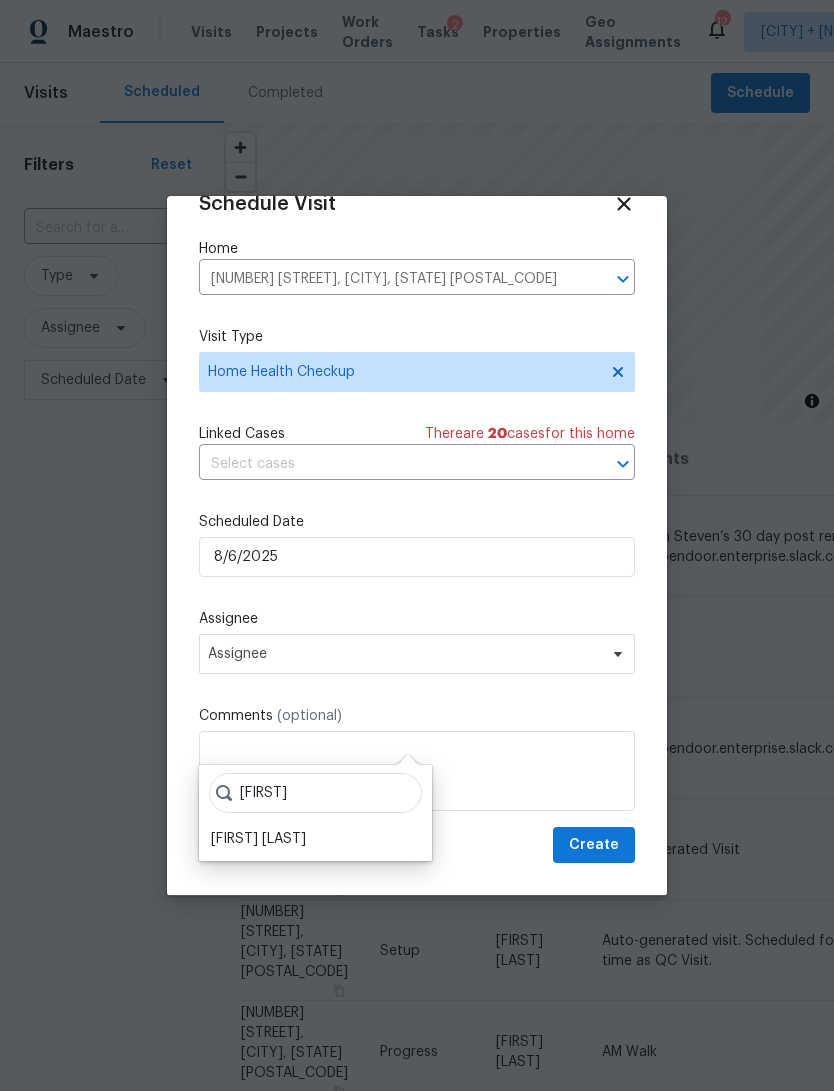 click on "[FIRST] [LAST]" at bounding box center [315, 839] 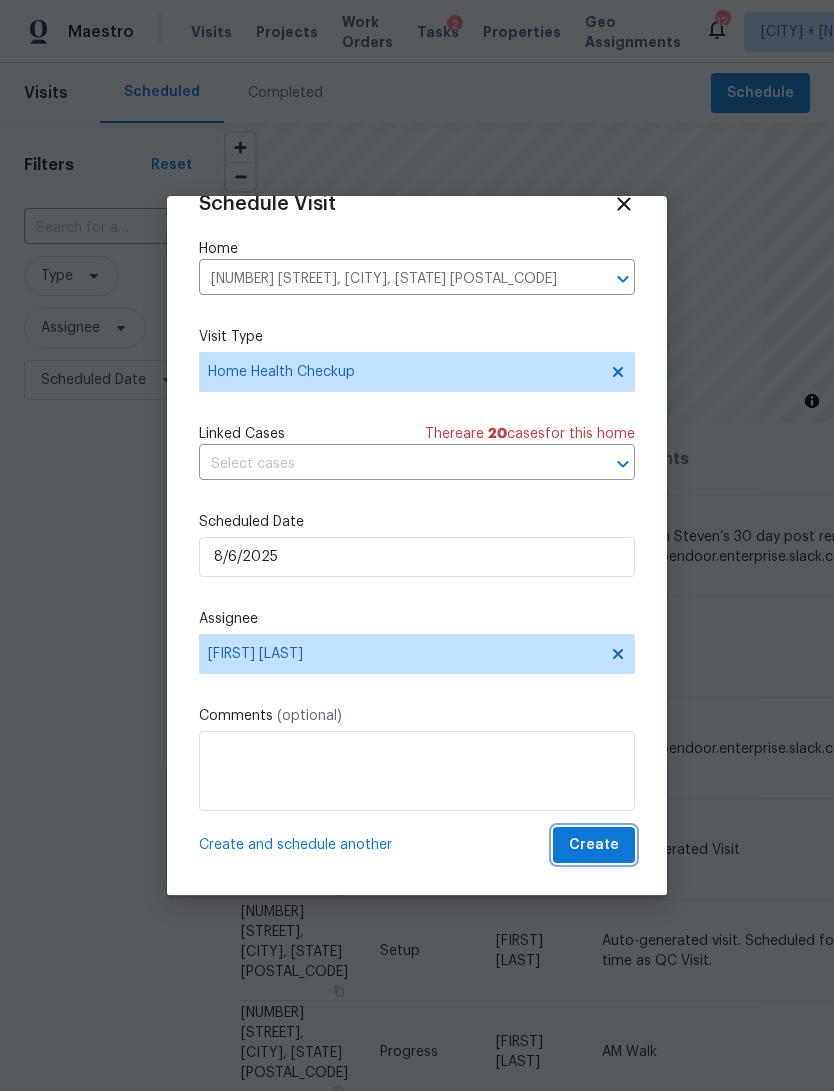 click on "Create" at bounding box center (594, 845) 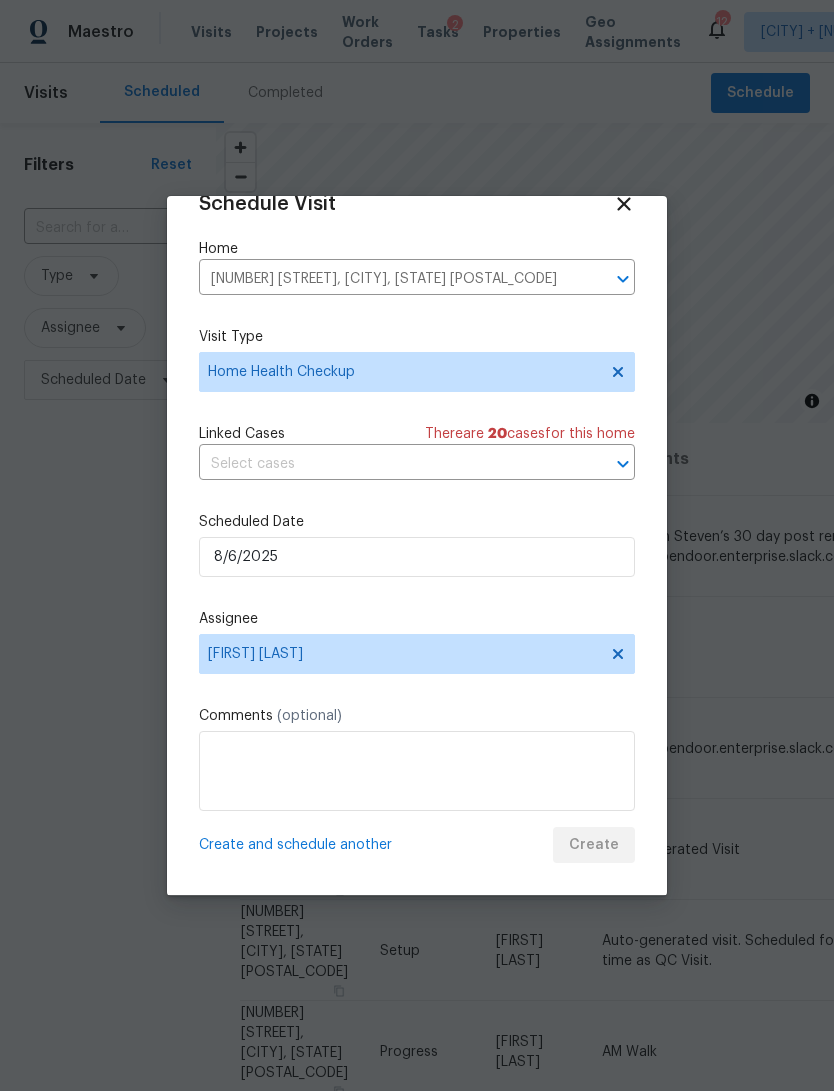 scroll, scrollTop: 0, scrollLeft: 0, axis: both 